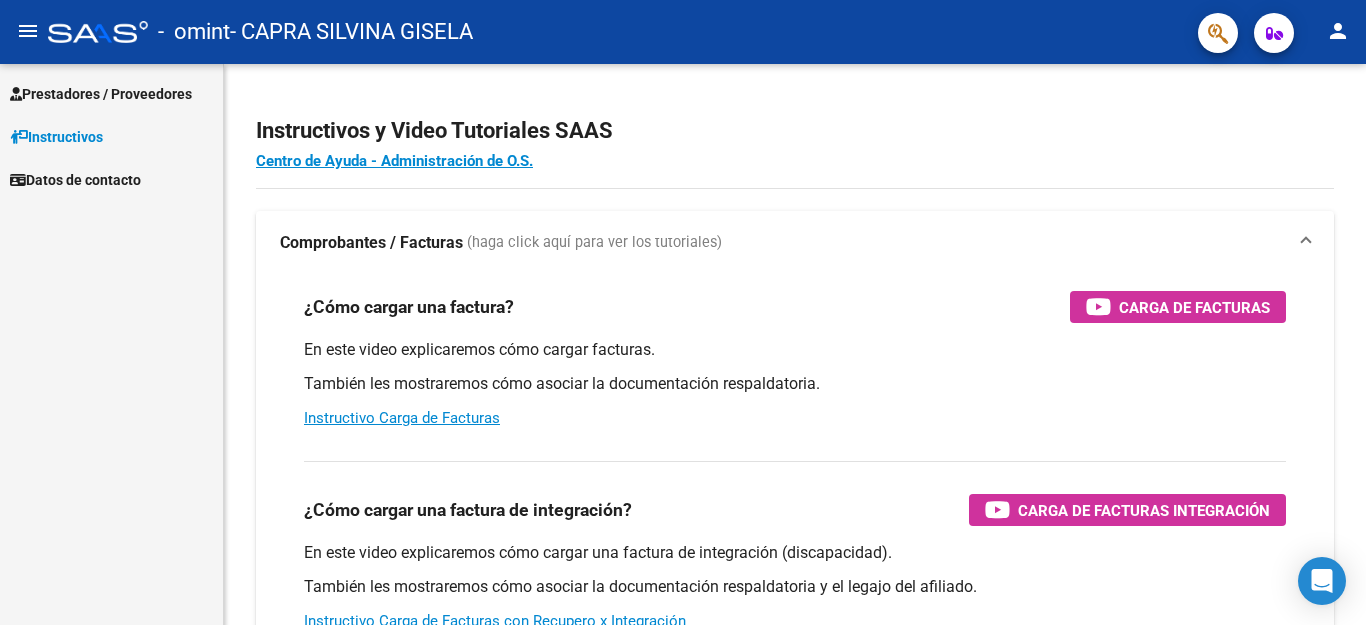 scroll, scrollTop: 0, scrollLeft: 0, axis: both 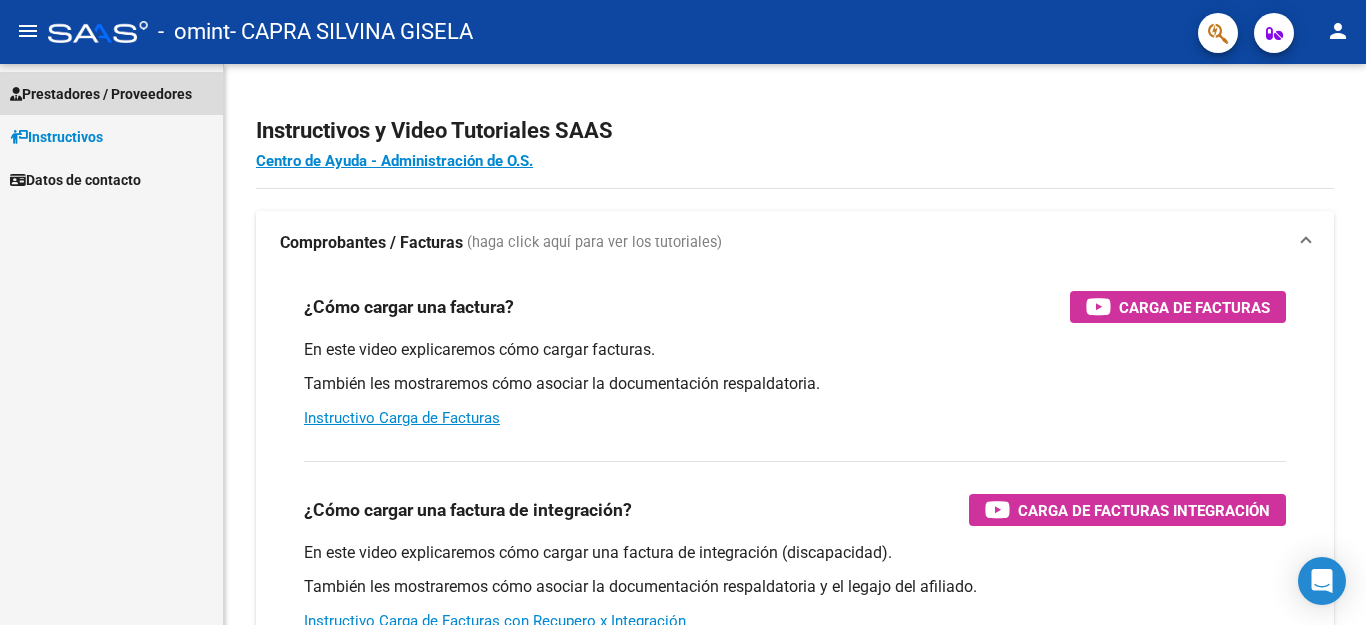 click on "Prestadores / Proveedores" at bounding box center [101, 94] 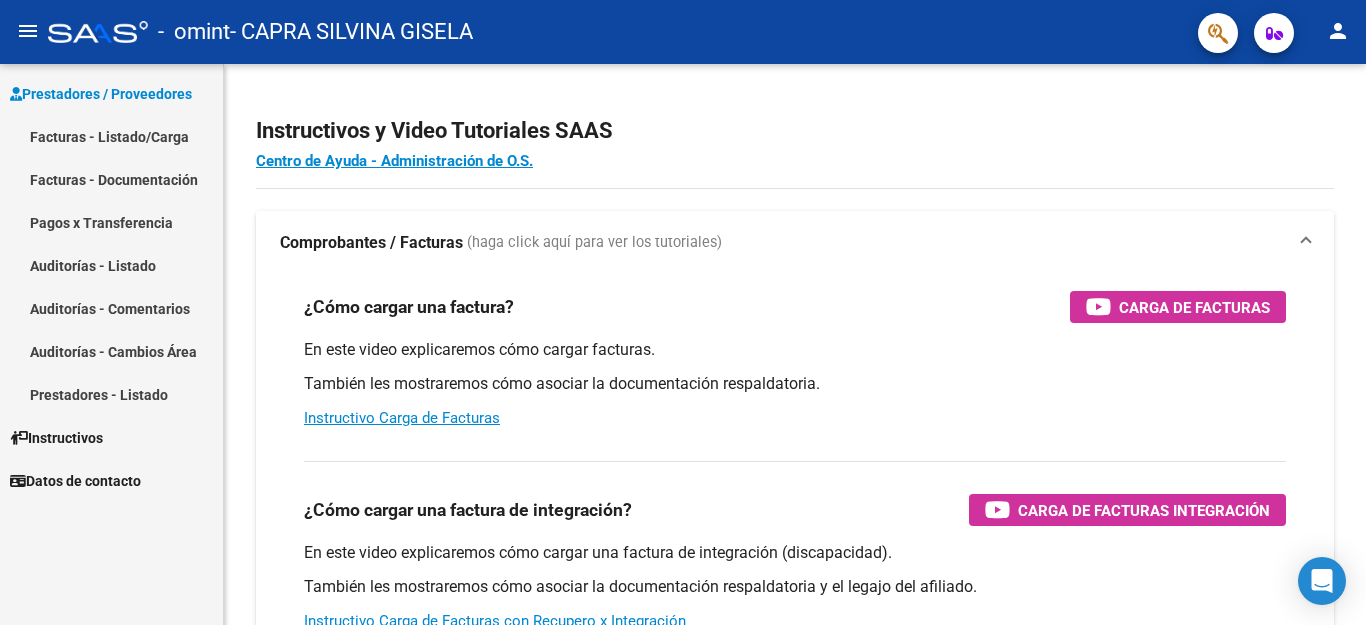 click on "Pagos x Transferencia" at bounding box center (111, 222) 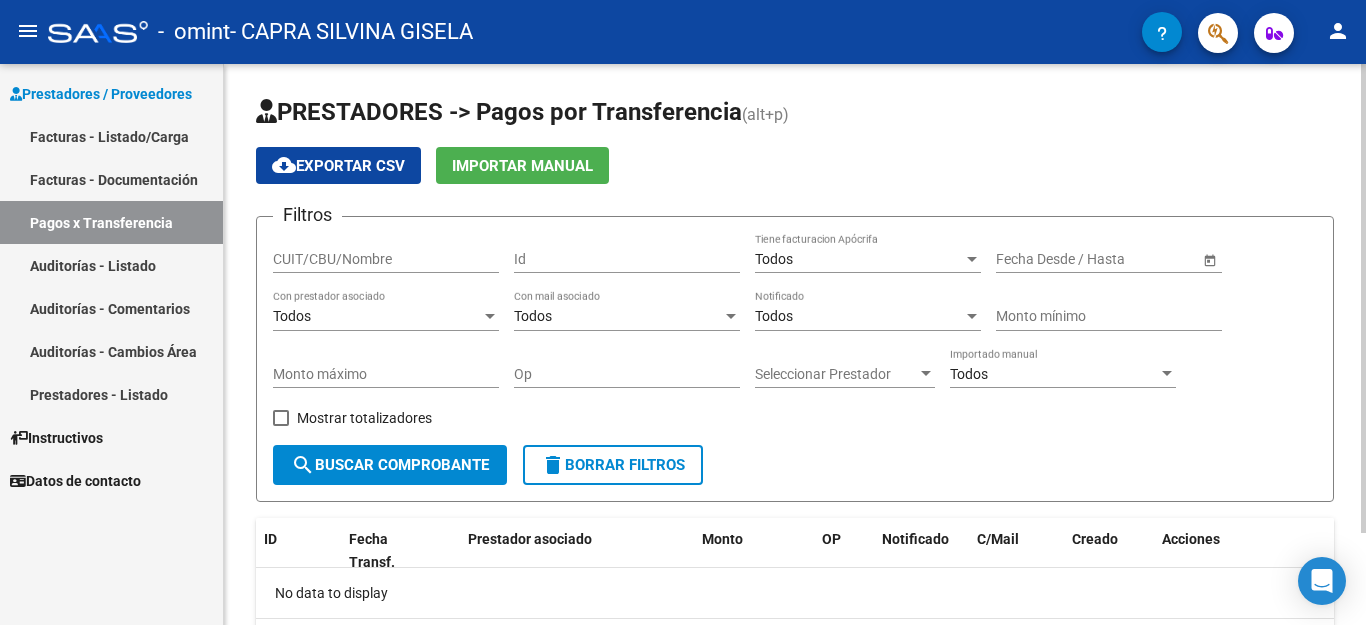 drag, startPoint x: 1348, startPoint y: 415, endPoint x: 1365, endPoint y: 448, distance: 37.12142 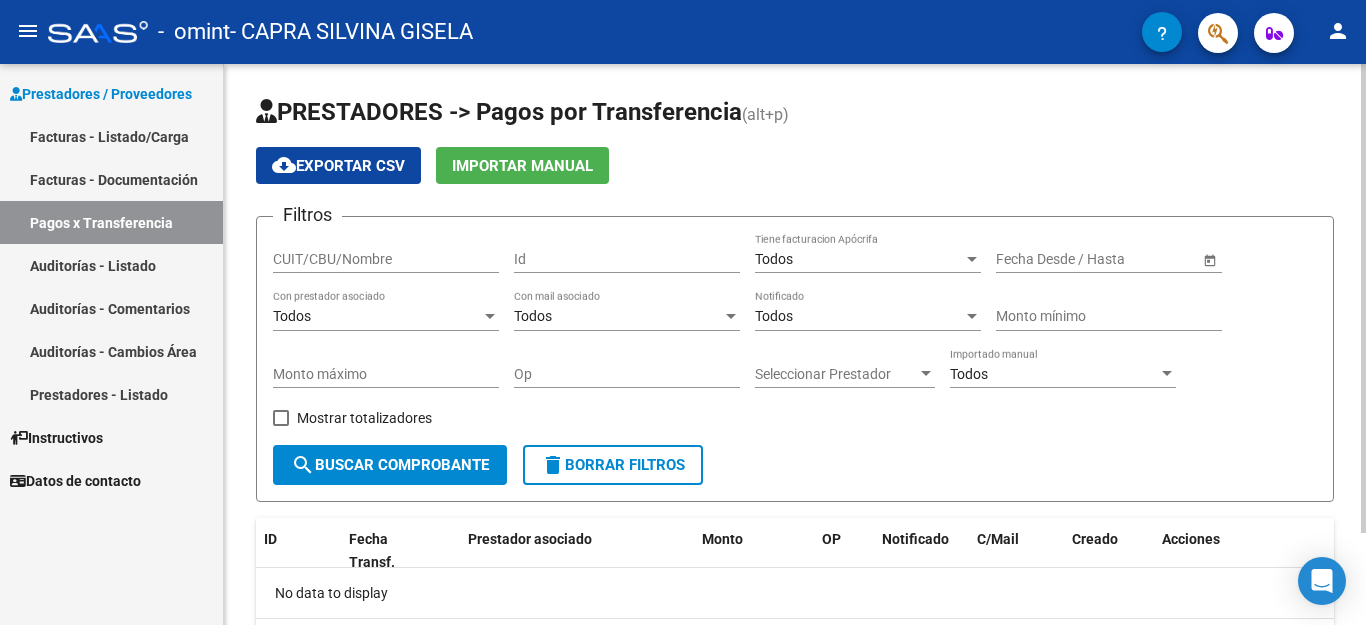 click on "PRESTADORES -> Pagos por Transferencia (alt+p) cloud_download  Exportar CSV   Importar Manual Filtros CUIT/CBU/Nombre Id Todos Tiene facturacion Apócrifa Start date – End date Fecha Desde / Hasta Todos Con prestador asociado Todos Con mail asociado Todos Notificado Monto mínimo Monto máximo Op Seleccionar Prestador Seleccionar Prestador Todos Importado manual    Mostrar totalizadores  search  Buscar Comprobante  delete  Borrar Filtros  ID Fecha Transf. Prestador asociado Monto OP Notificado C/Mail Creado Acciones No data to display  0 total   1" 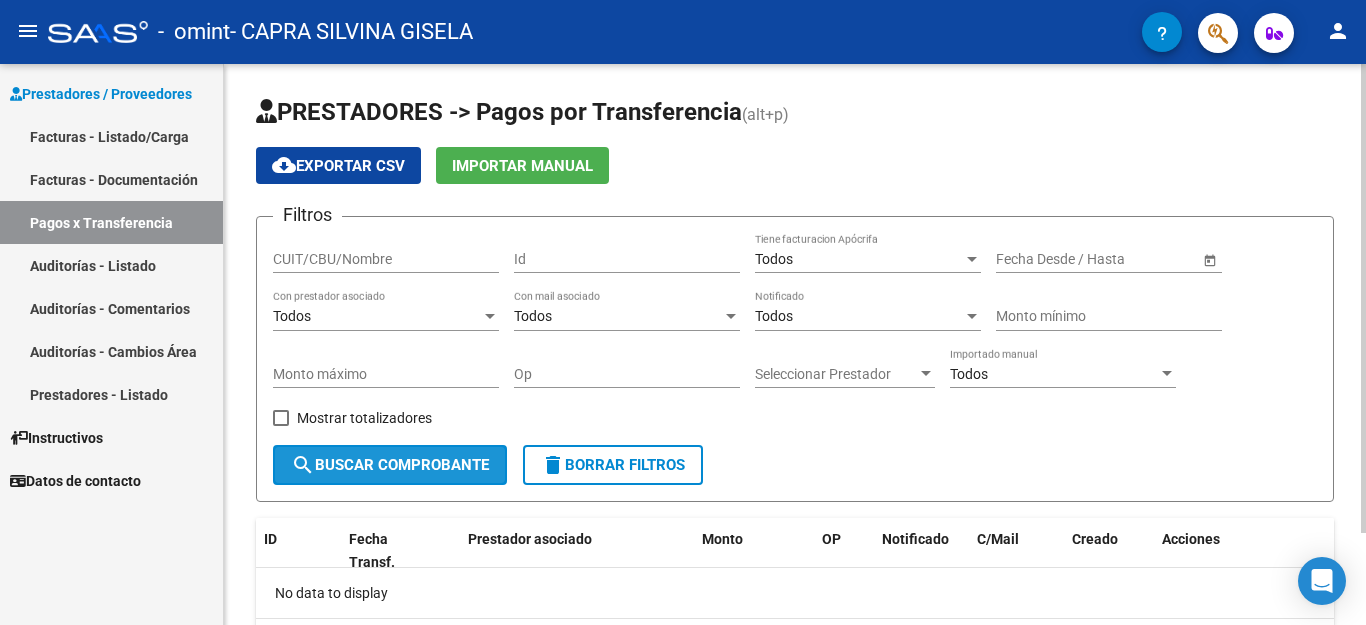 click on "search  Buscar Comprobante" 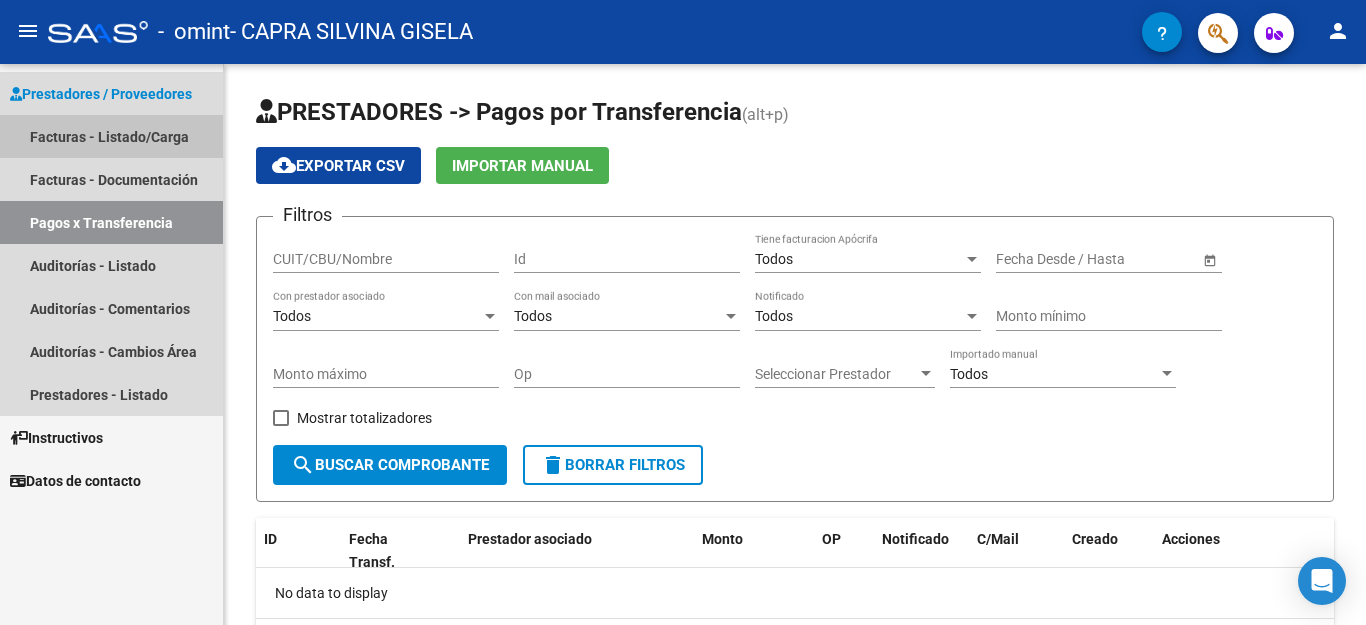 click on "Facturas - Listado/Carga" at bounding box center [111, 136] 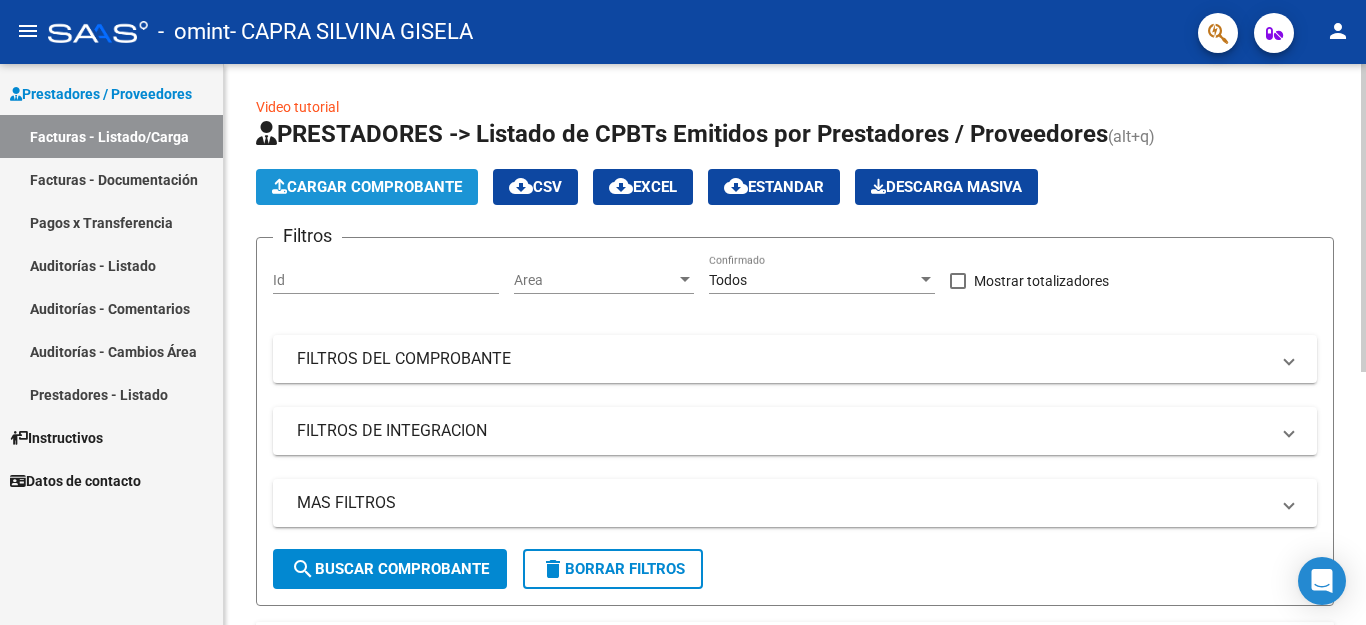 click on "Cargar Comprobante" 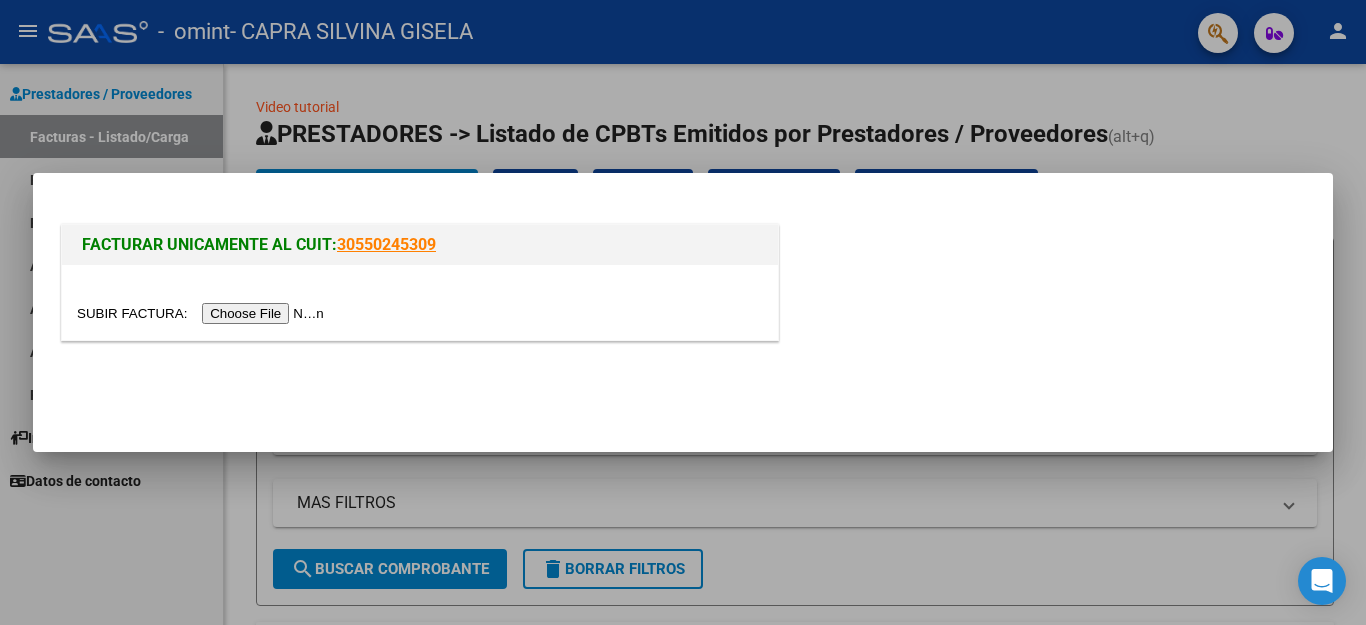 click at bounding box center (203, 313) 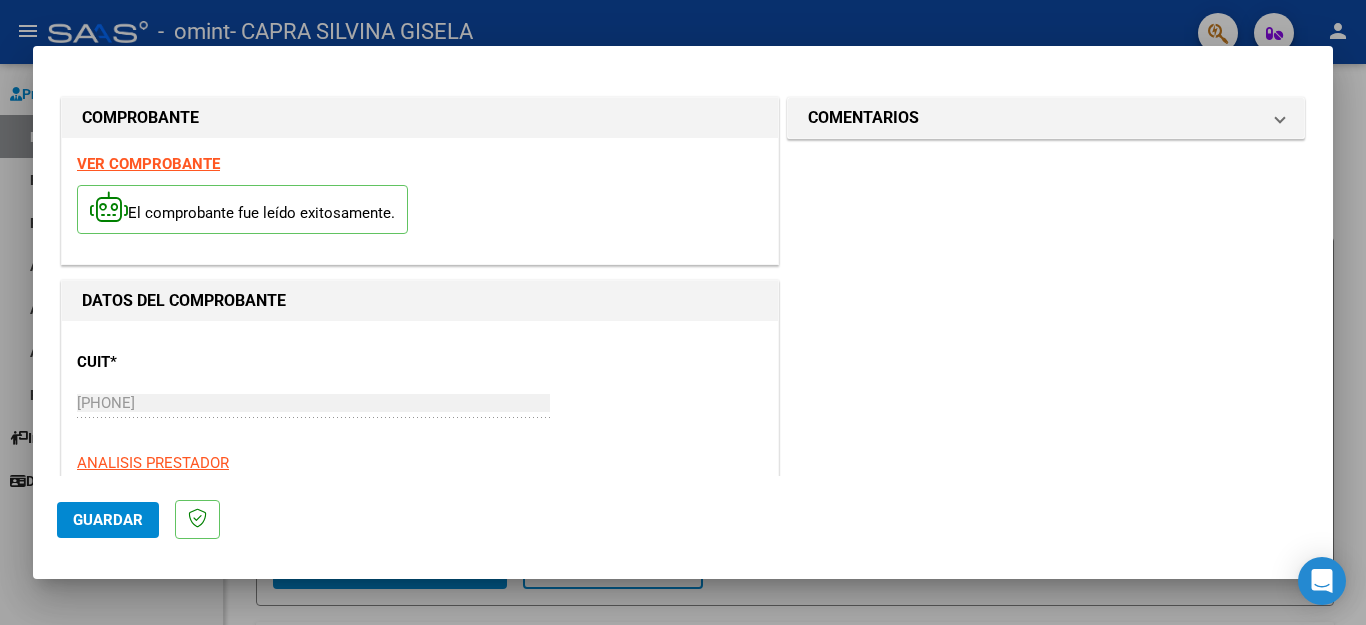 click on "CUIT  *   [PHONE] Ingresar CUIT  ANALISIS PRESTADOR  Area destinado * Integración Seleccionar Area Luego de guardar debe preaprobar la factura asociandola a un legajo de integración y subir la documentación respaldatoria (planilla de asistencia o ddjj para período de aislamiento)  Período de Prestación (Ej: 202305 para Mayo 2023    Ingrese el Período de Prestación como indica el ejemplo   Comprobante Tipo * Factura A Seleccionar Tipo Punto de Venta  *   2 Ingresar el Nro.  Número  *   392 Ingresar el Nro.  Monto  *   $ 98.964,88 Ingresar el monto  Fecha del Cpbt.  *   2025-08-01 Ingresar la fecha  CAE / CAEA (no ingrese CAI)    75314682710981 Ingresar el CAE o CAEA (no ingrese CAI)  Fecha de Vencimiento    Ingresar la fecha  Ref. Externa    Ingresar la ref.  N° Liquidación    Ingresar el N° Liquidación" at bounding box center [420, 1054] 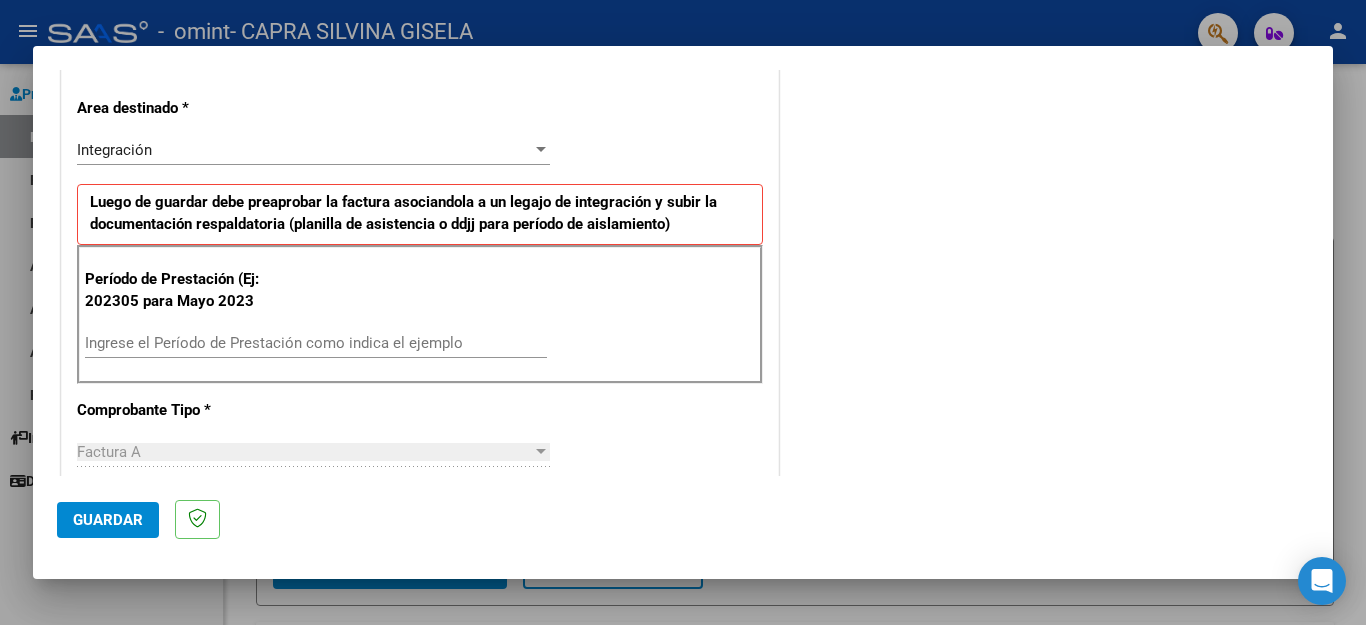 scroll, scrollTop: 411, scrollLeft: 0, axis: vertical 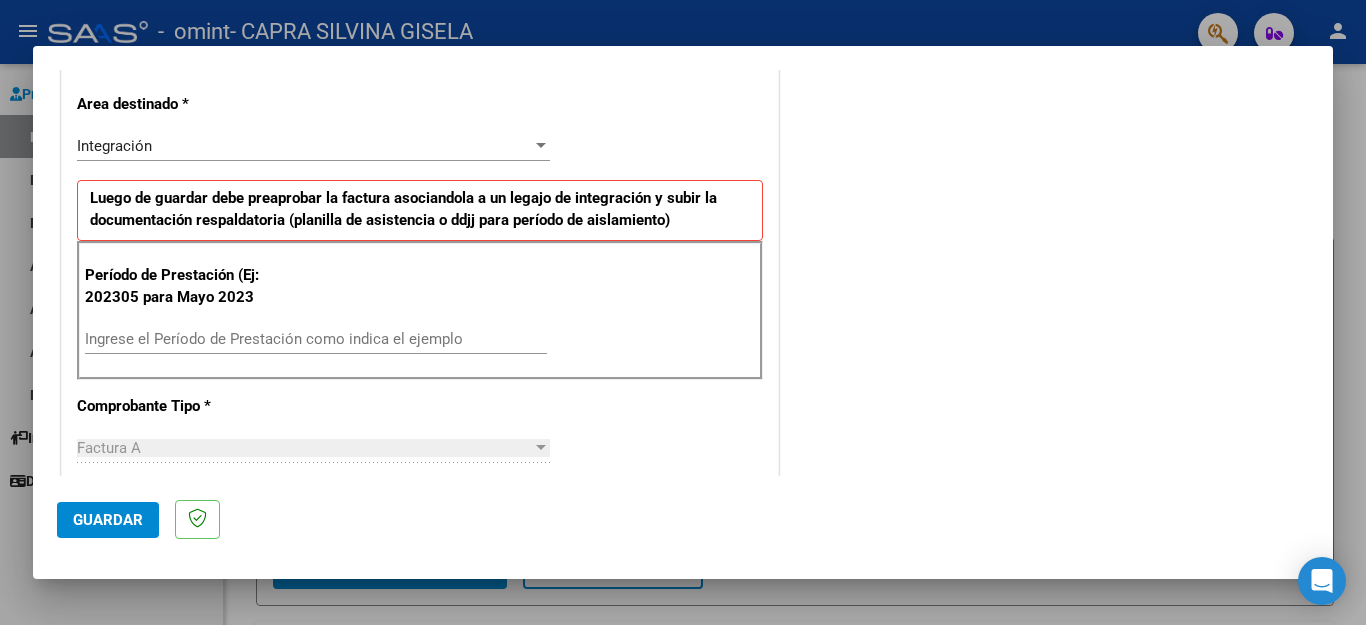 click on "Luego de guardar debe preaprobar la factura asociandola a un legajo de integración y subir la documentación respaldatoria (planilla de asistencia o ddjj para período de aislamiento)" at bounding box center (403, 209) 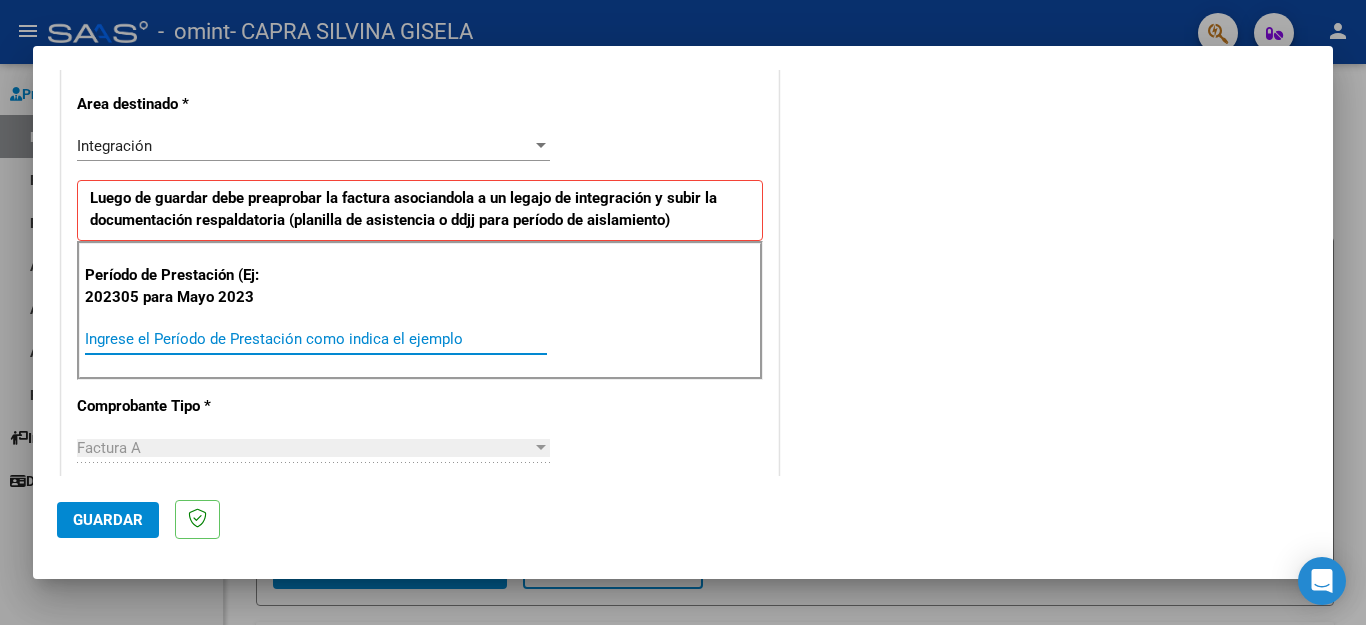 click on "Ingrese el Período de Prestación como indica el ejemplo" at bounding box center [316, 339] 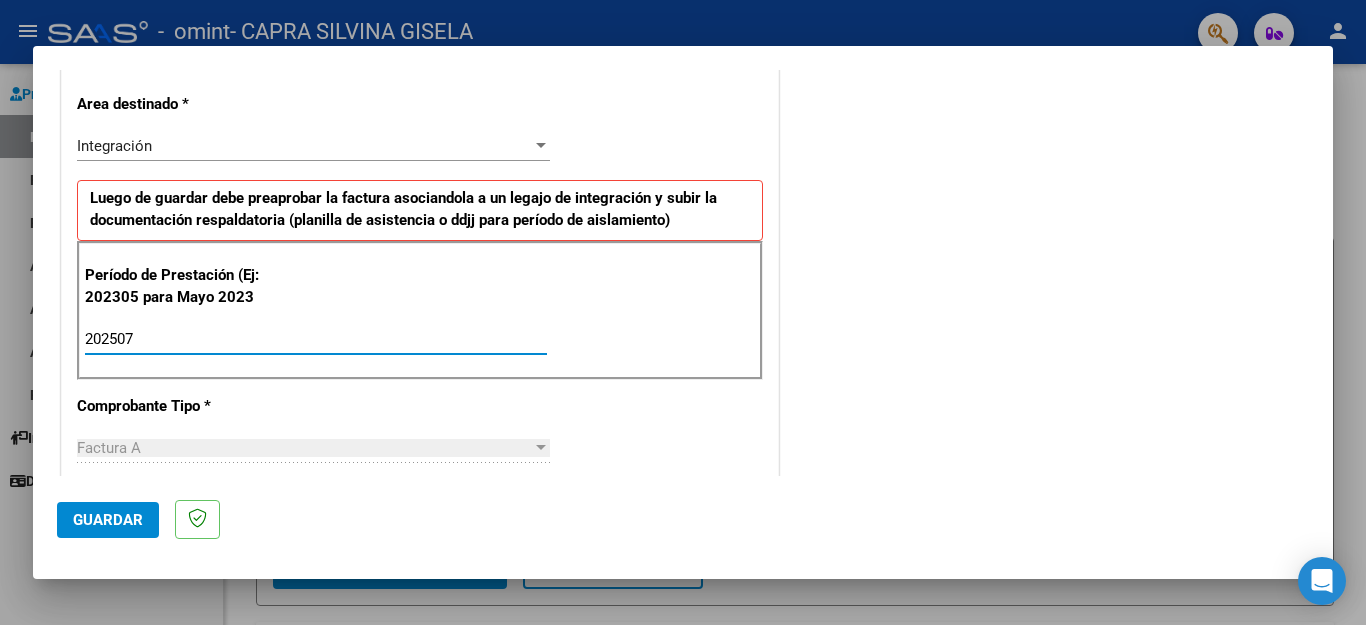 type on "202507" 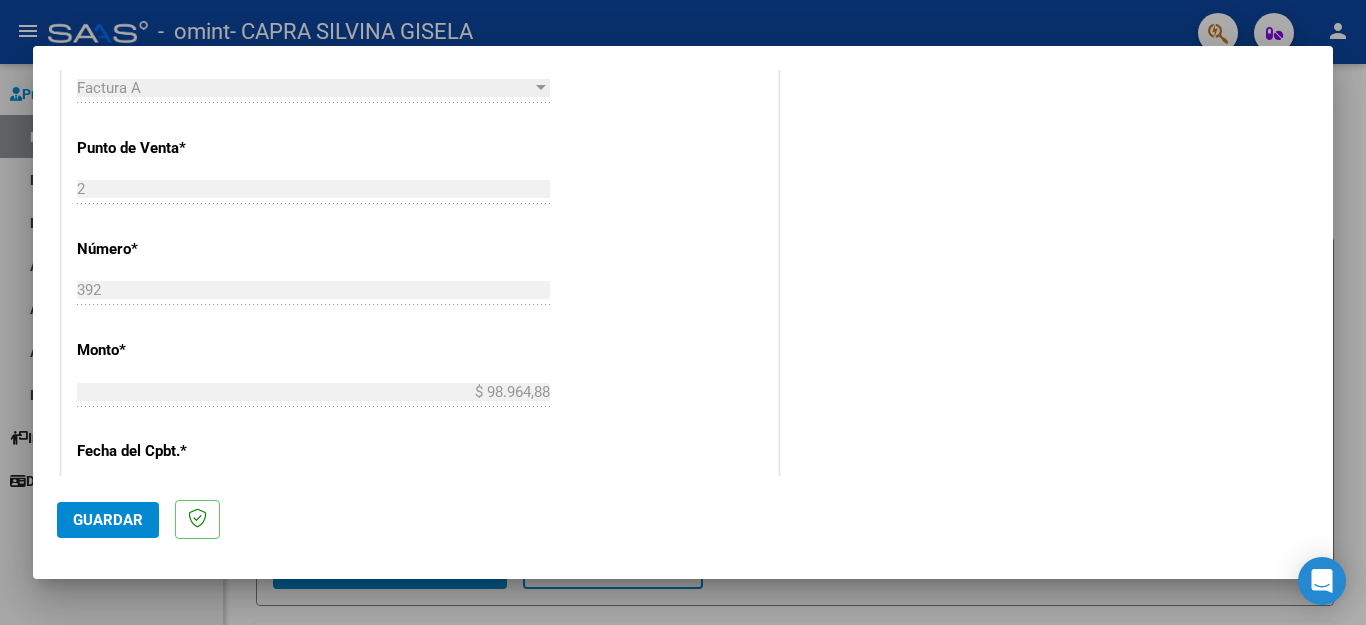 scroll, scrollTop: 851, scrollLeft: 0, axis: vertical 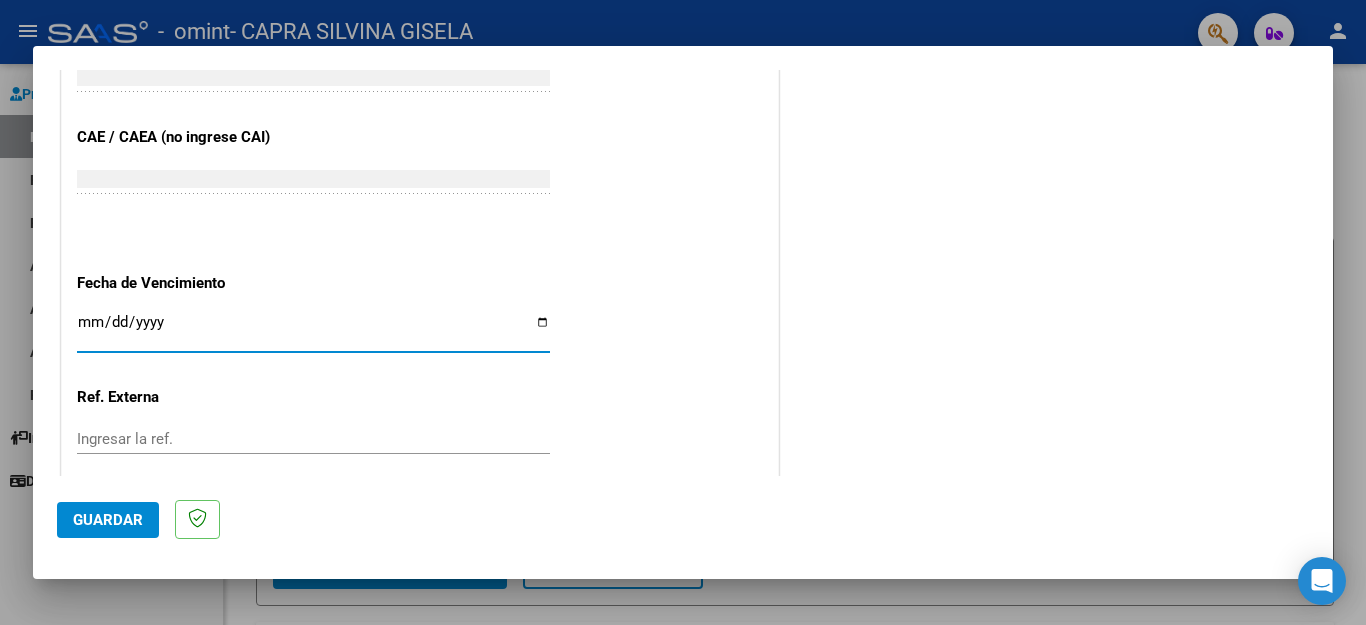 click on "Ingresar la fecha" at bounding box center [313, 330] 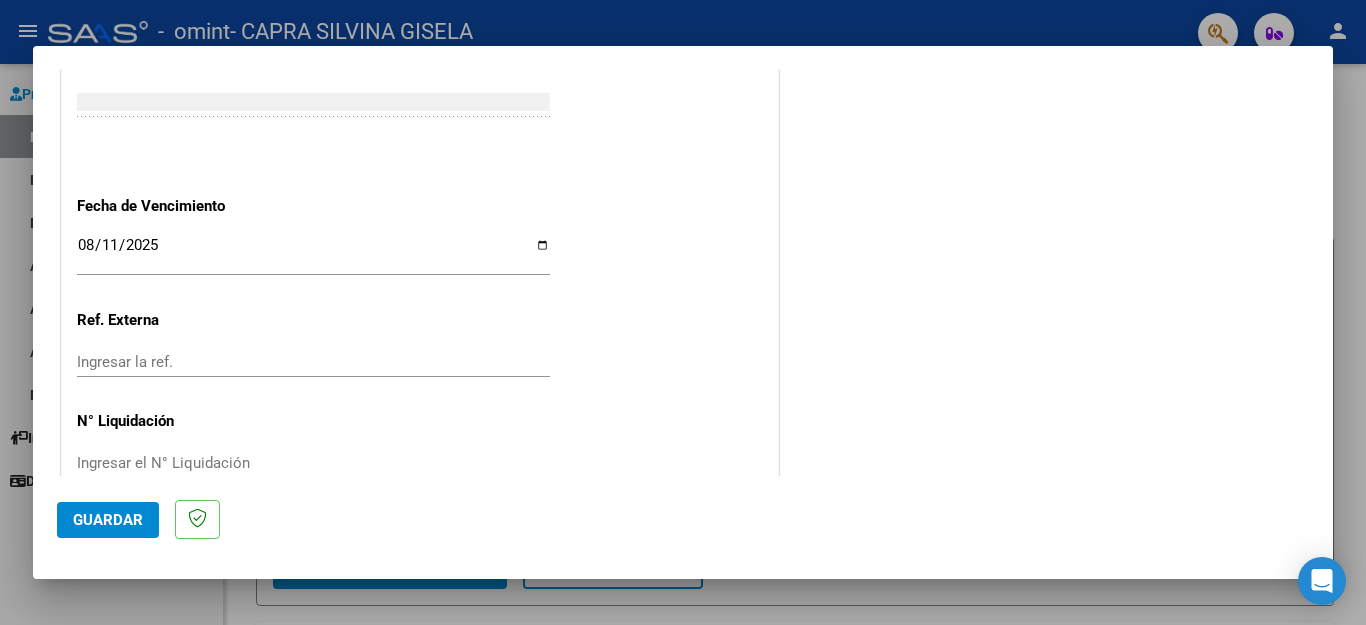 scroll, scrollTop: 1281, scrollLeft: 0, axis: vertical 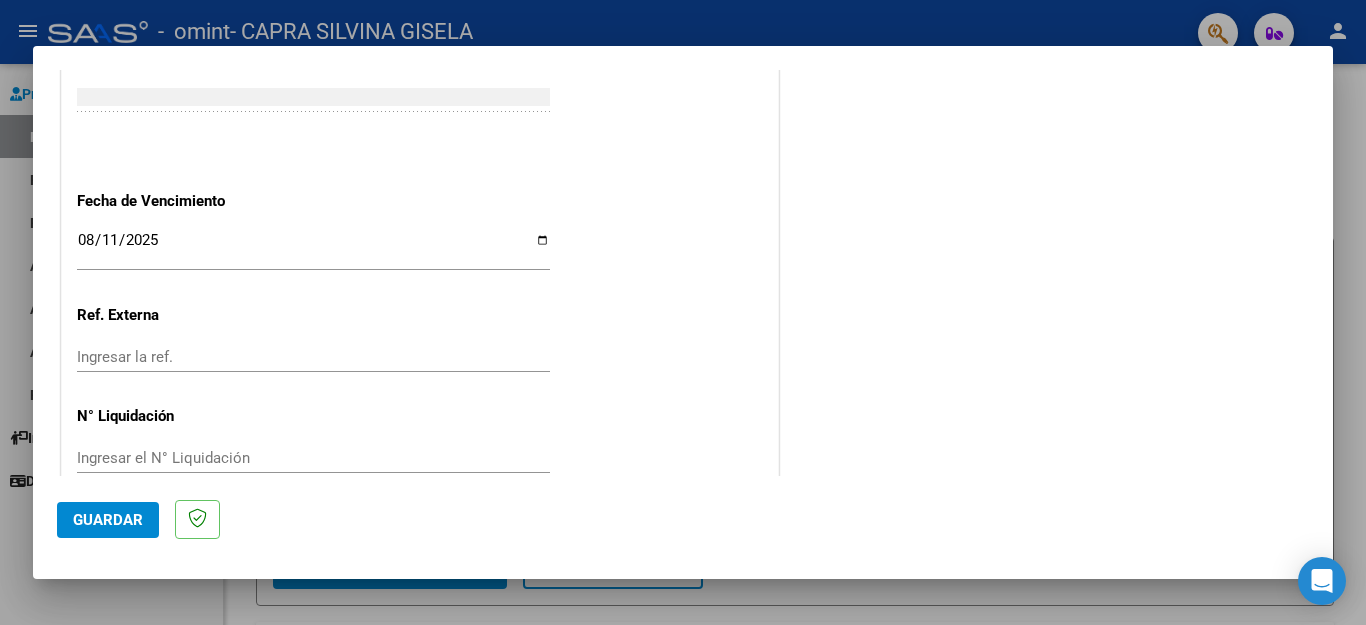 drag, startPoint x: 1312, startPoint y: 427, endPoint x: 1321, endPoint y: 359, distance: 68.593 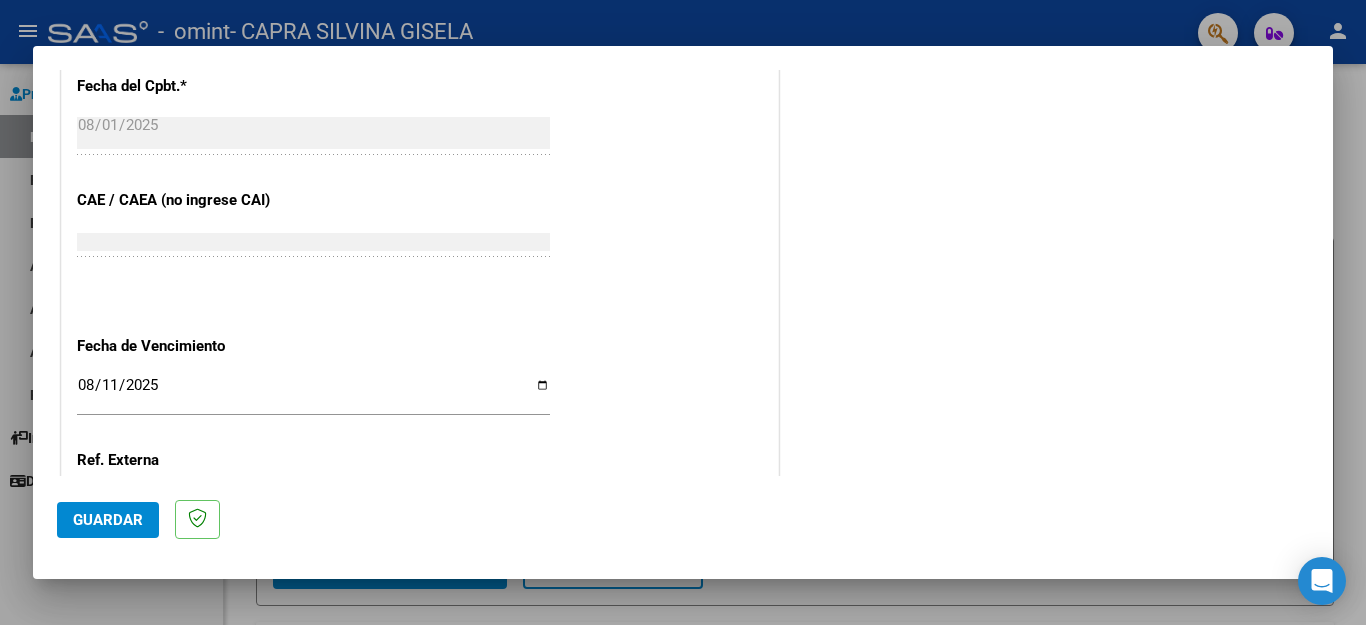 scroll, scrollTop: 1281, scrollLeft: 0, axis: vertical 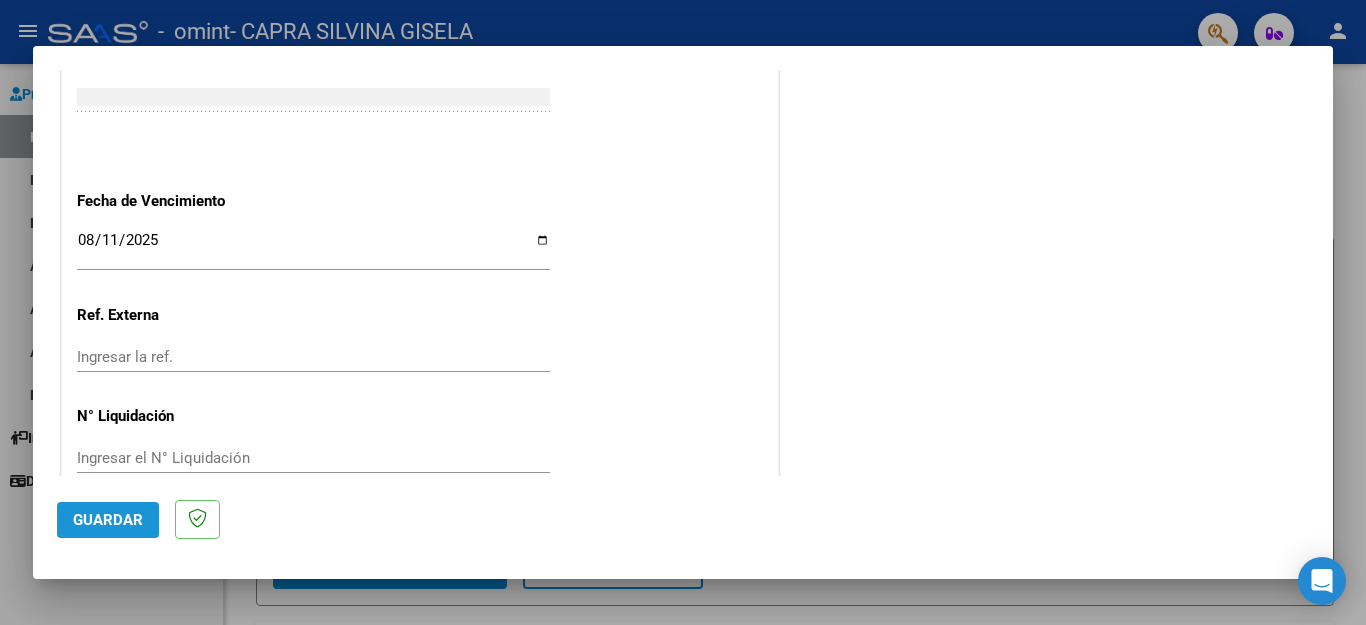 click on "Guardar" 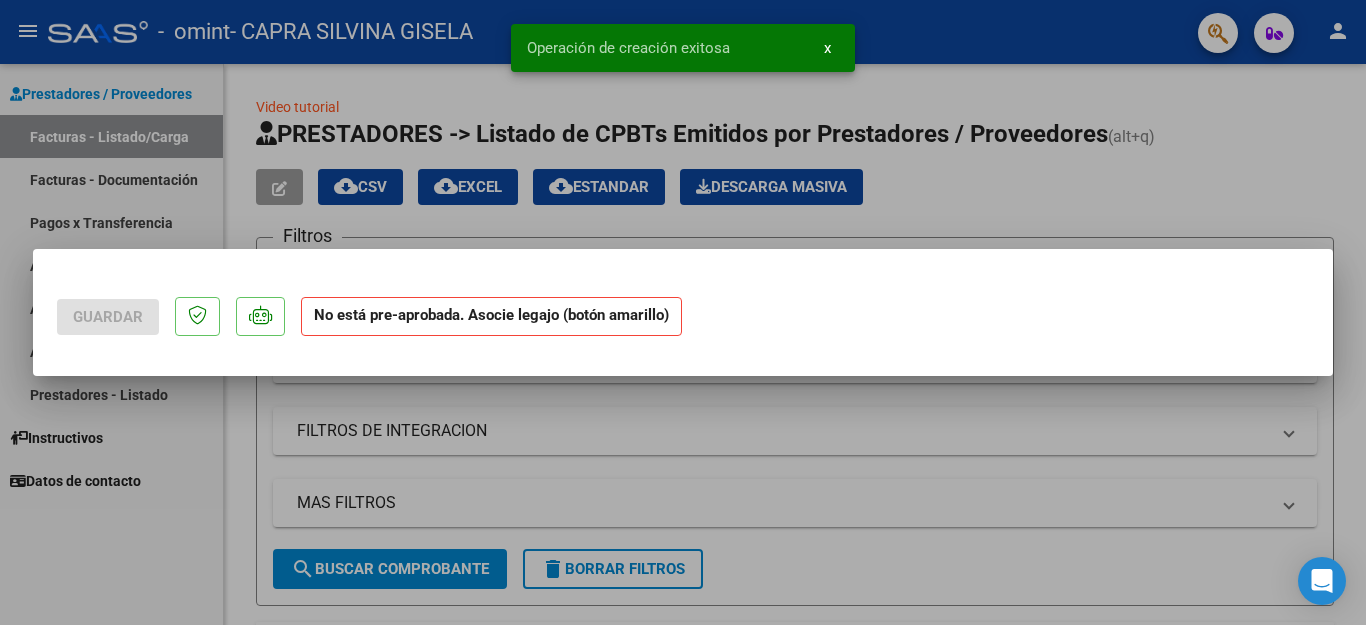scroll, scrollTop: 0, scrollLeft: 0, axis: both 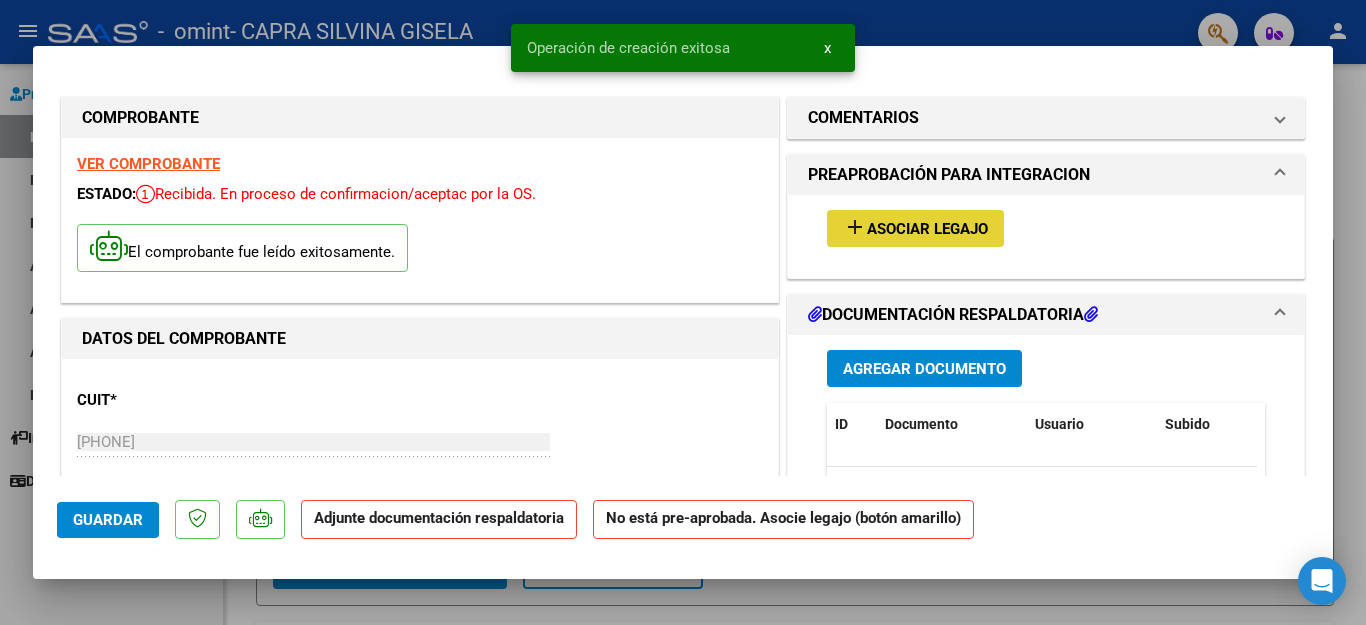 click on "Asociar Legajo" at bounding box center [927, 229] 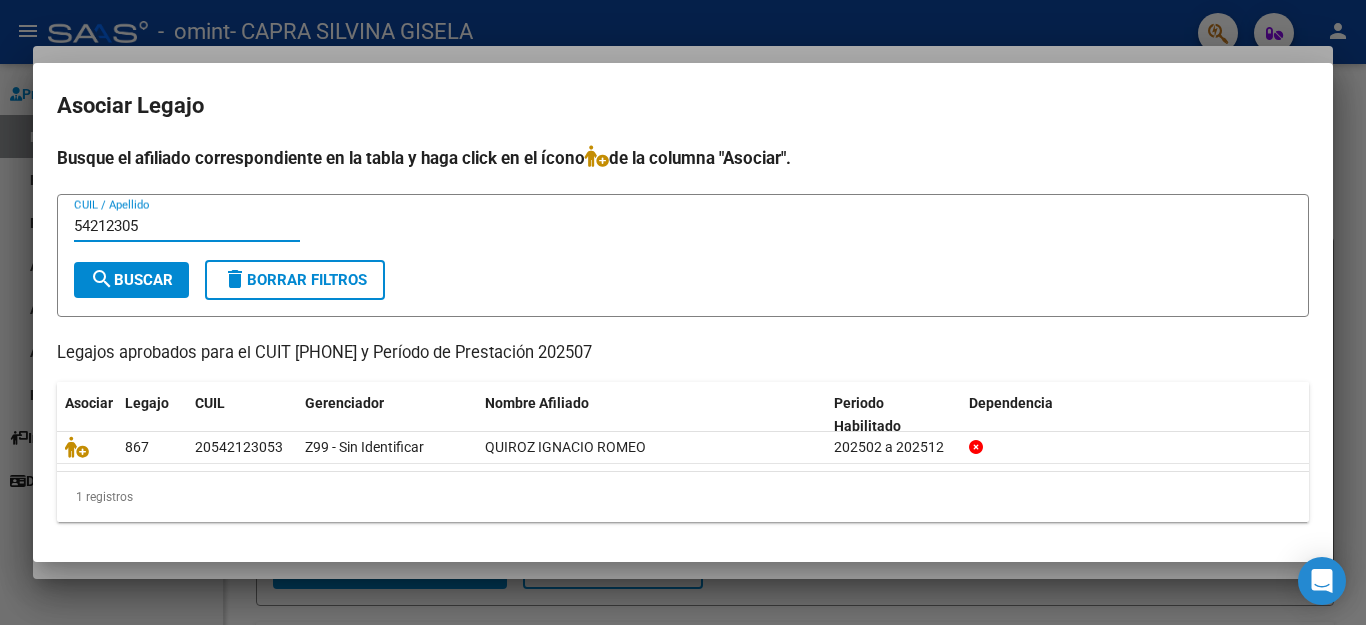 type on "54212305" 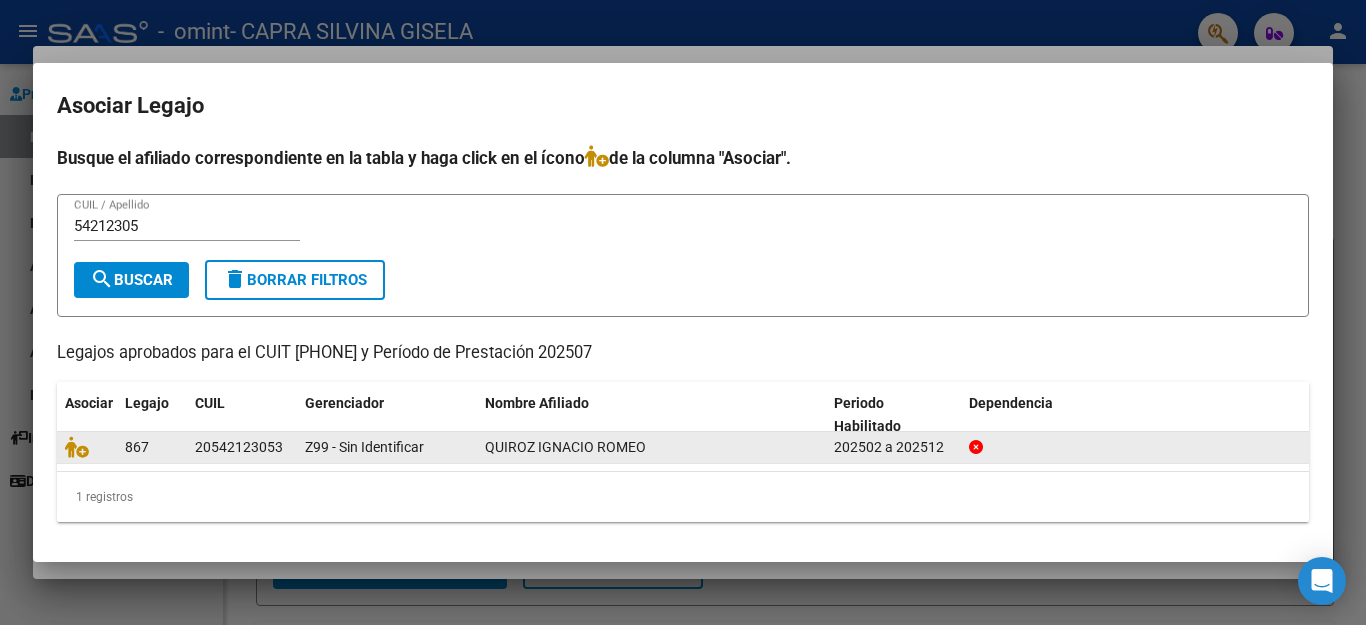 click 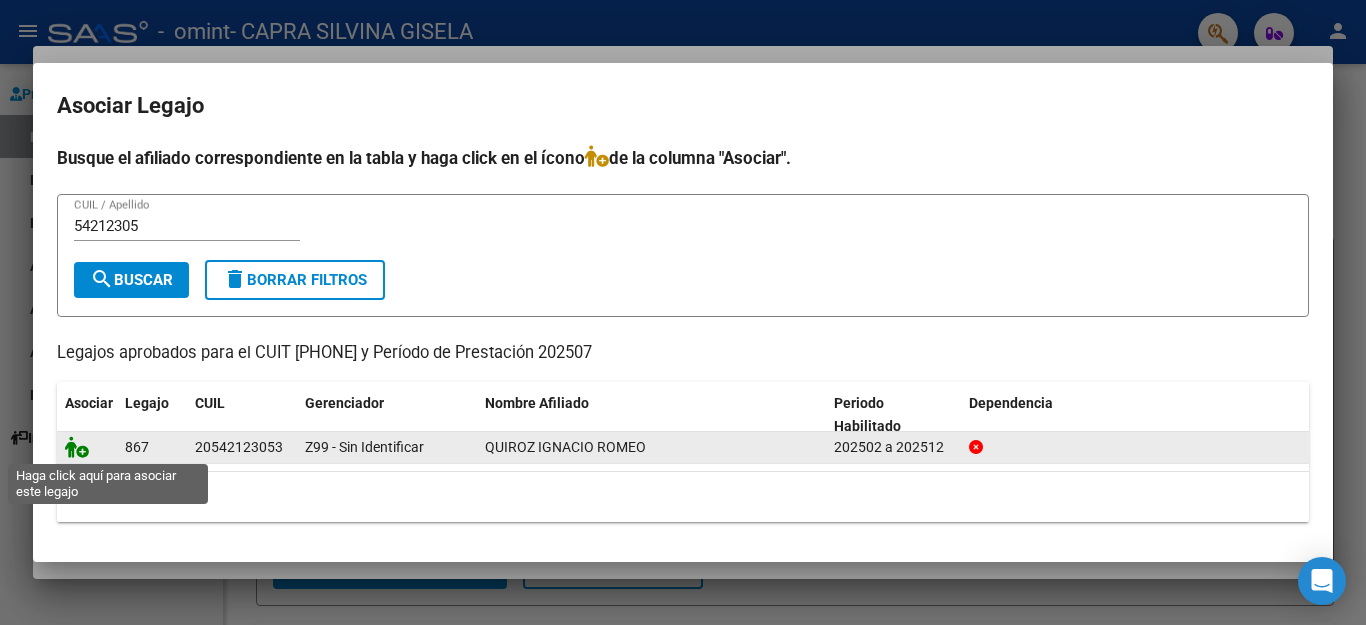 click 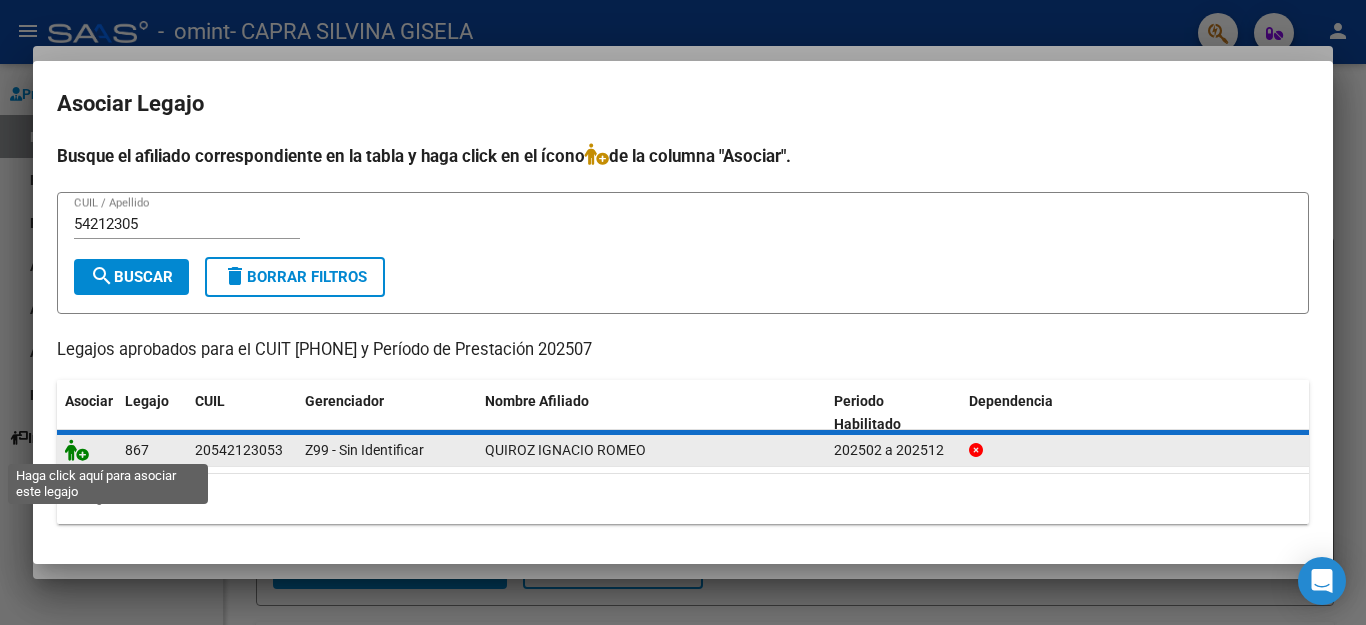 click 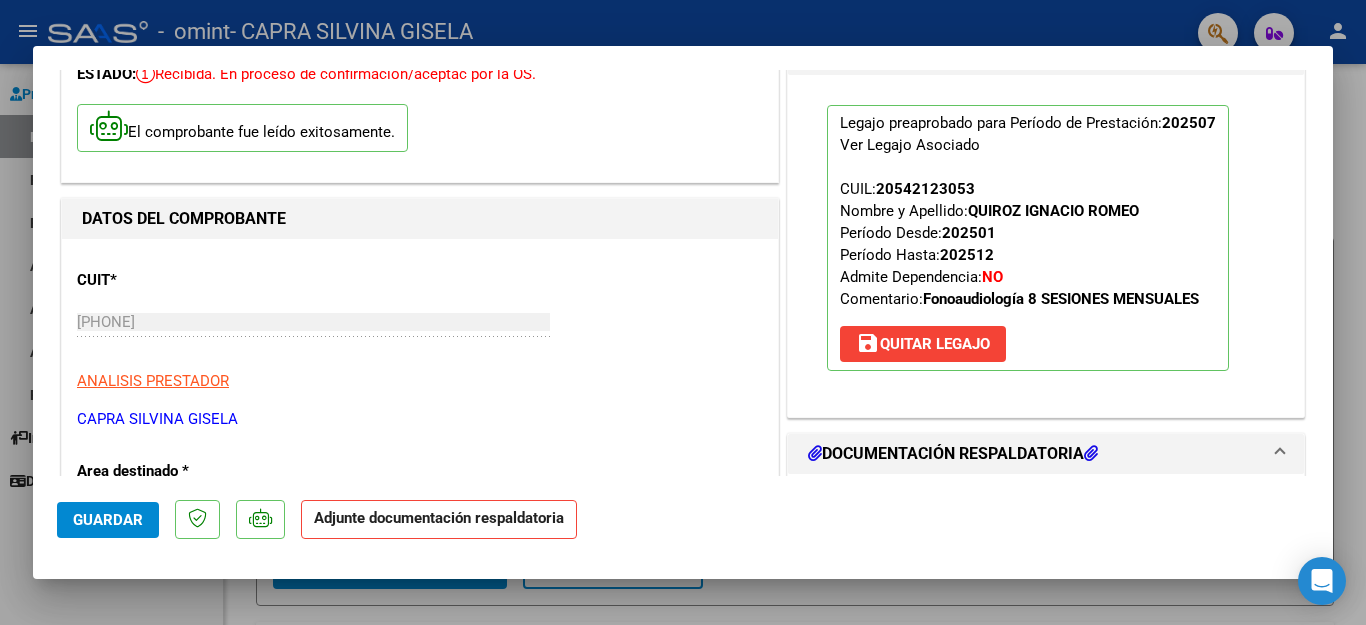 scroll, scrollTop: 200, scrollLeft: 0, axis: vertical 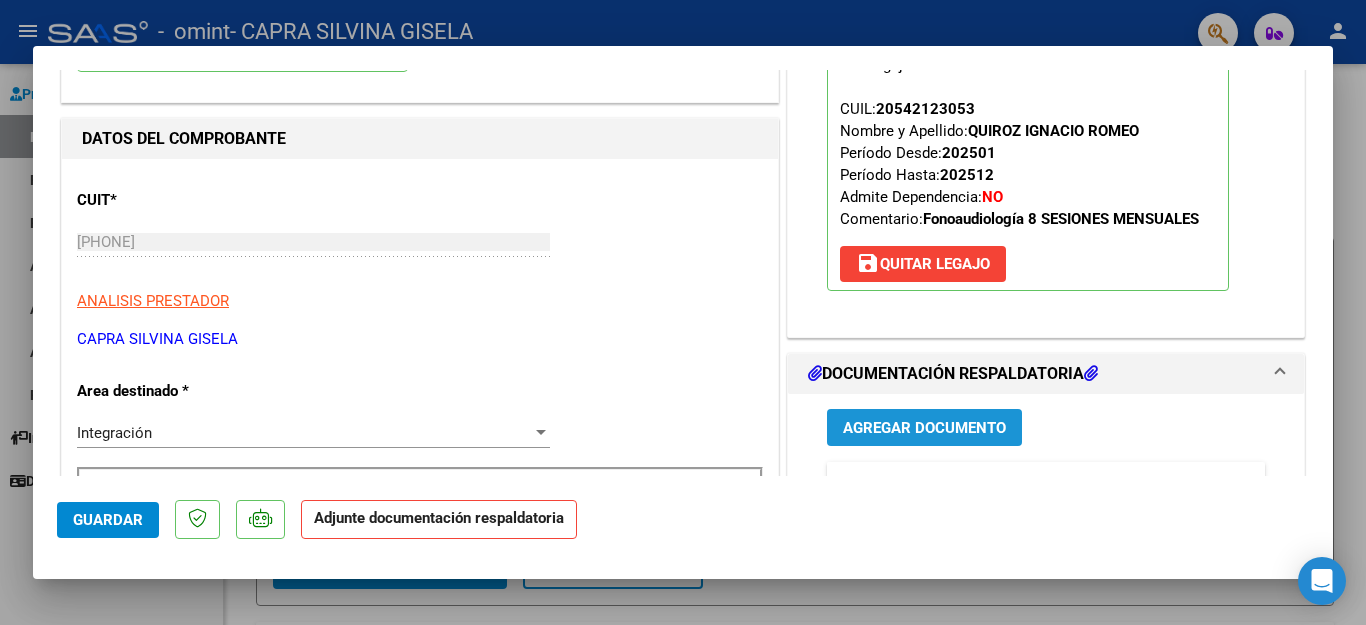 click on "Agregar Documento" at bounding box center [924, 428] 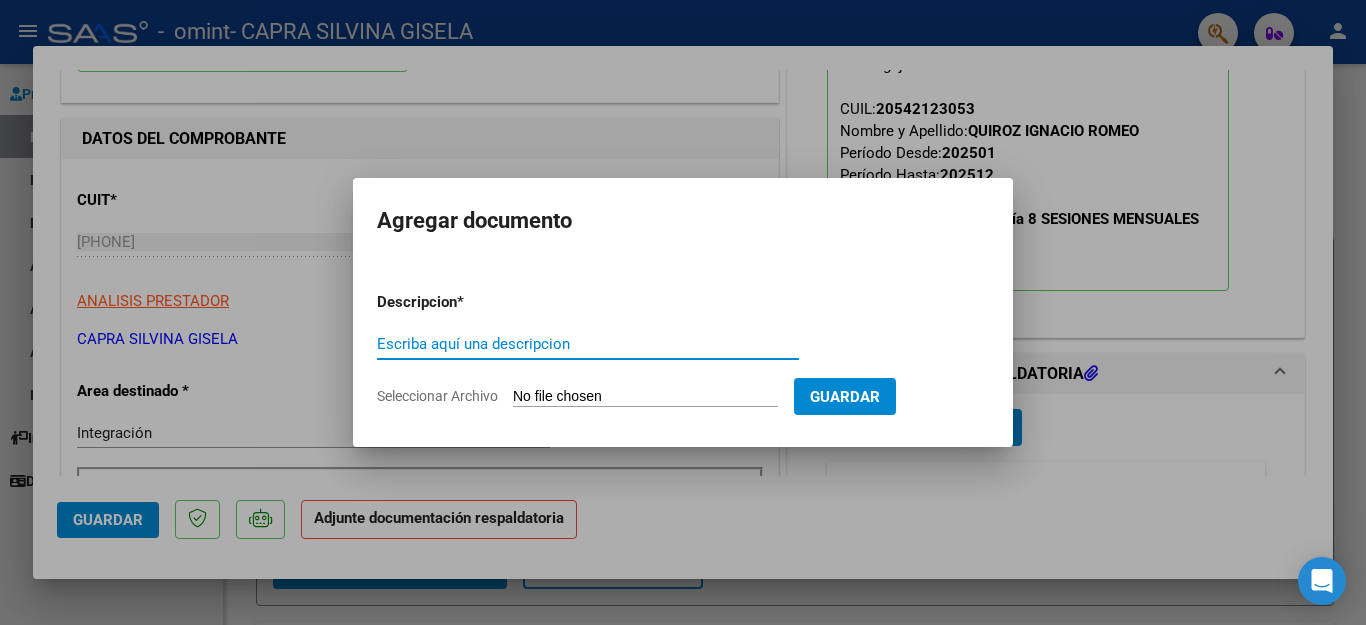 click on "Escriba aquí una descripcion" at bounding box center (588, 344) 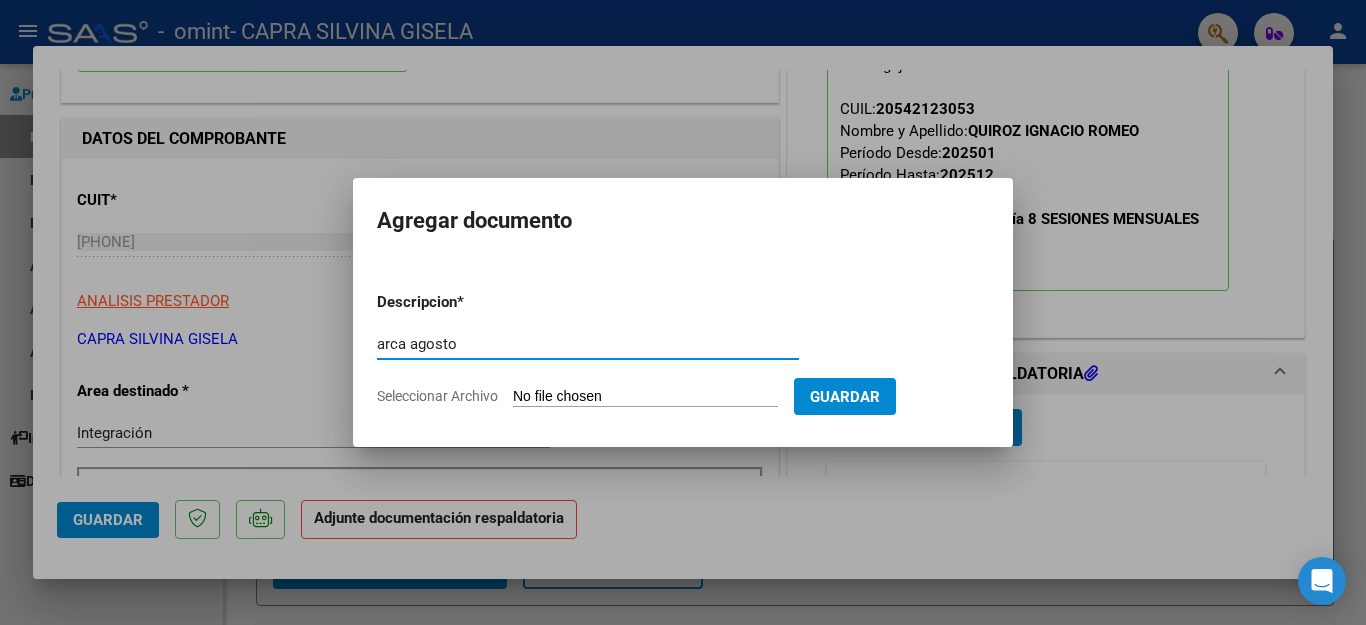 type on "arca agosto" 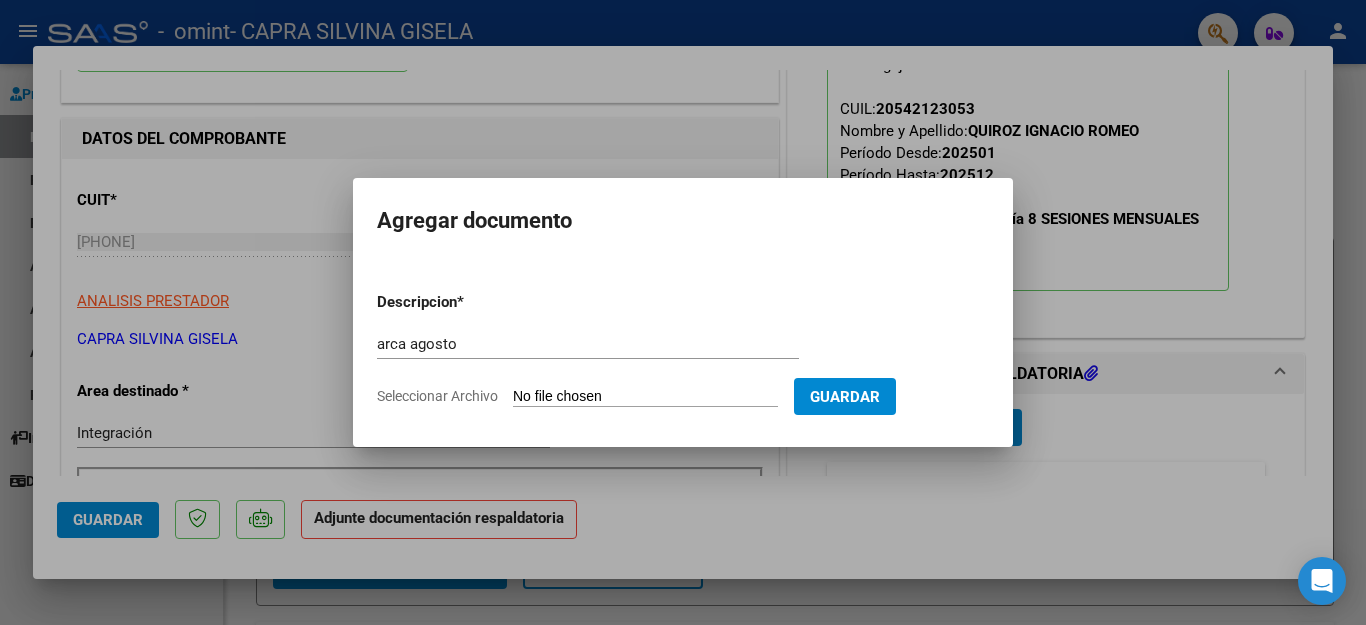 click on "Seleccionar Archivo" at bounding box center (645, 397) 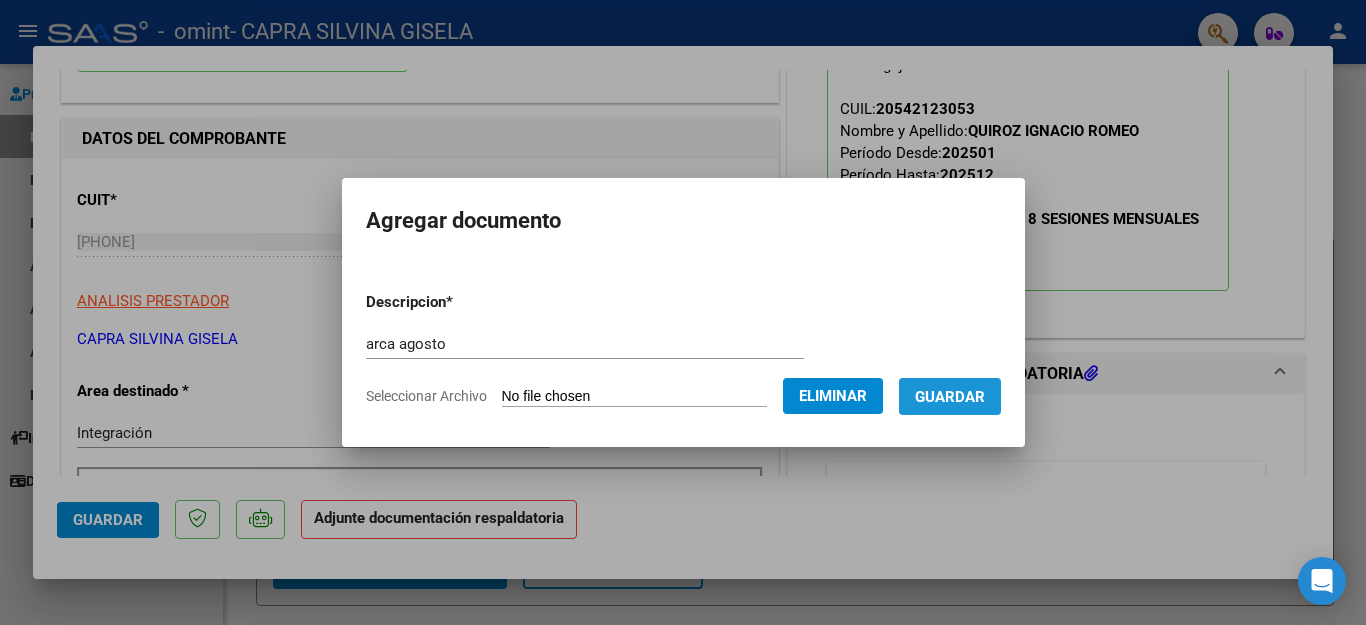 click on "Guardar" at bounding box center [950, 397] 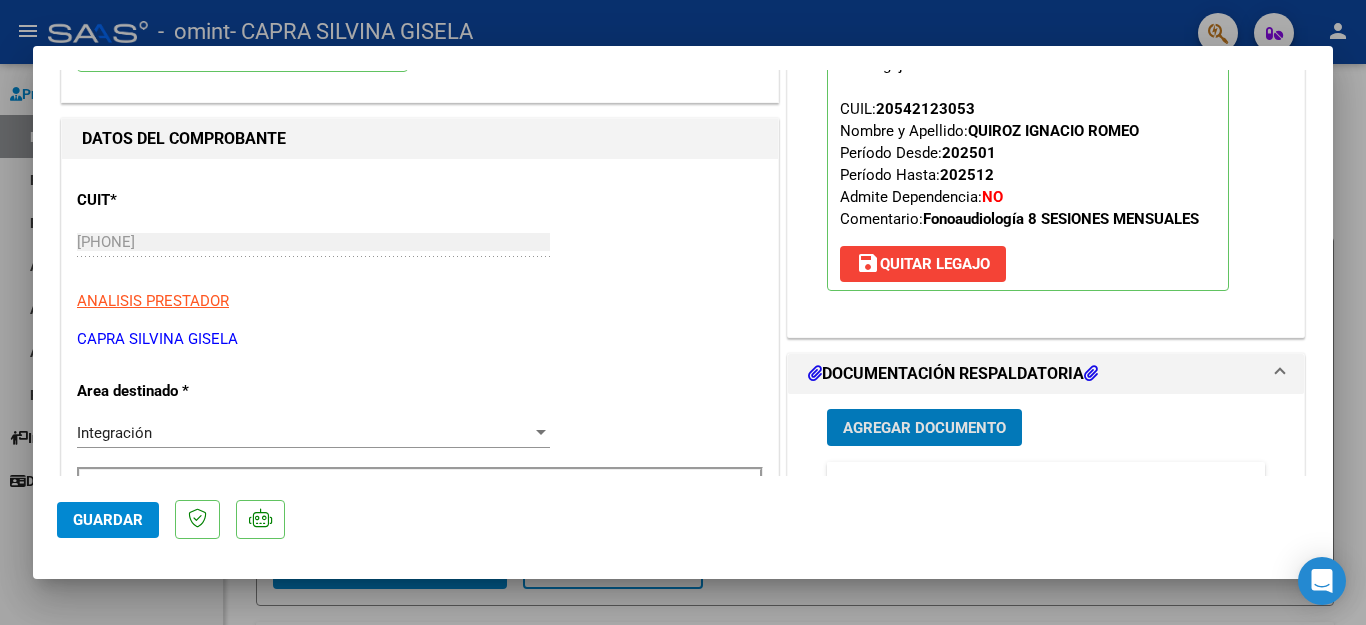 click on "Agregar Documento" at bounding box center [924, 428] 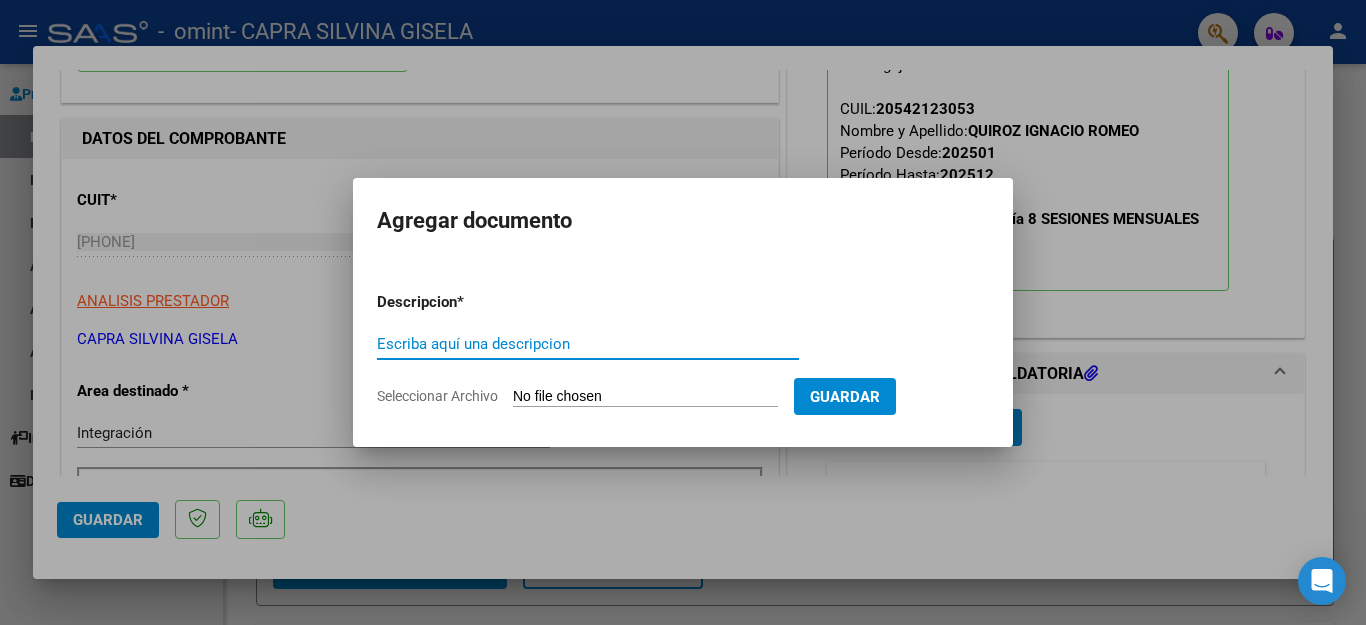 click on "Escriba aquí una descripcion" at bounding box center [588, 344] 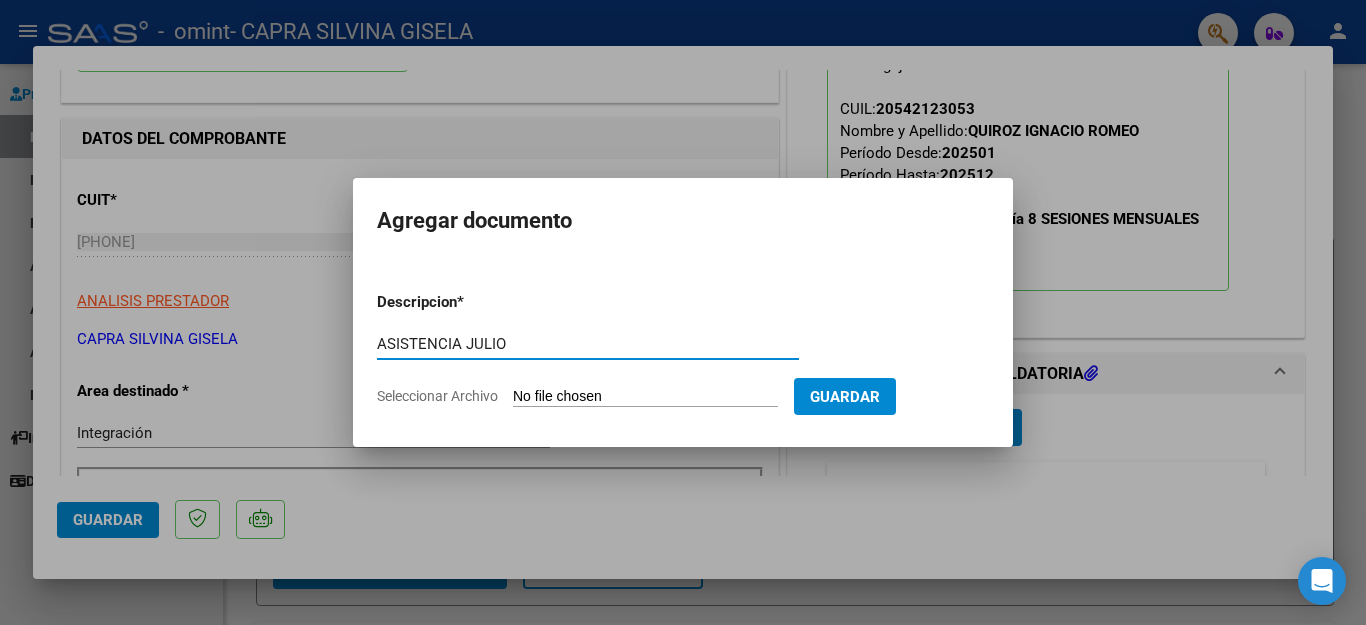 type on "ASISTENCIA JULIO" 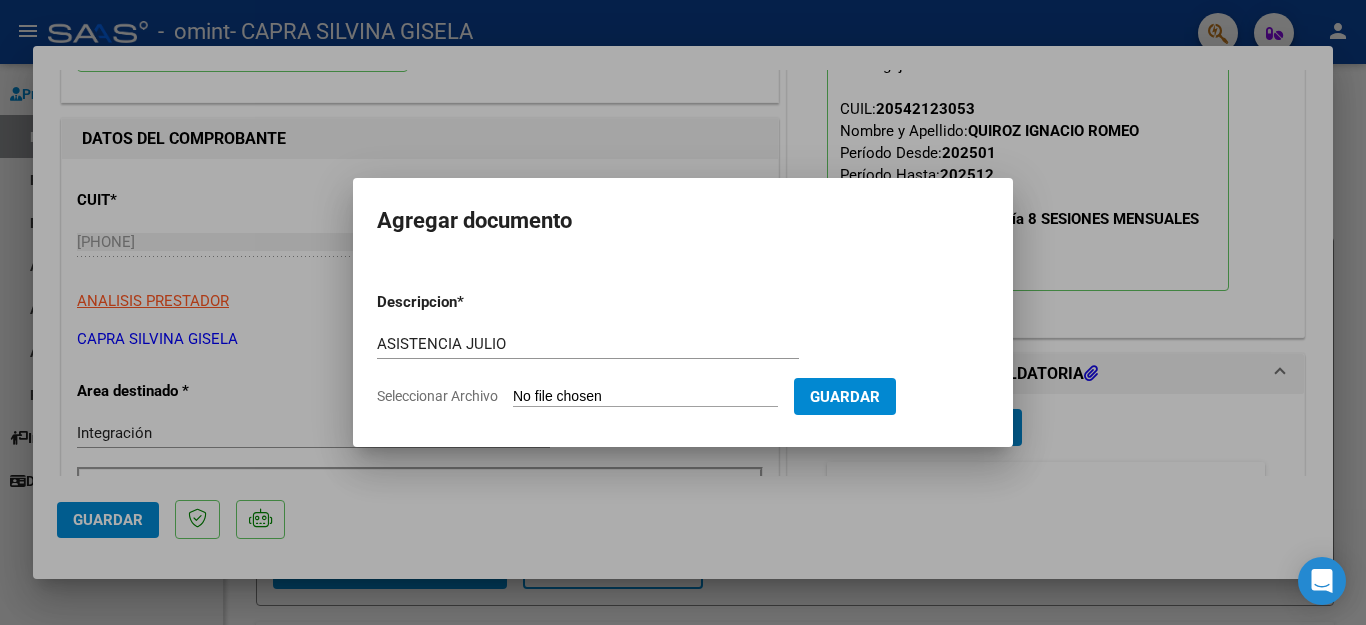 click on "Seleccionar Archivo" at bounding box center (645, 397) 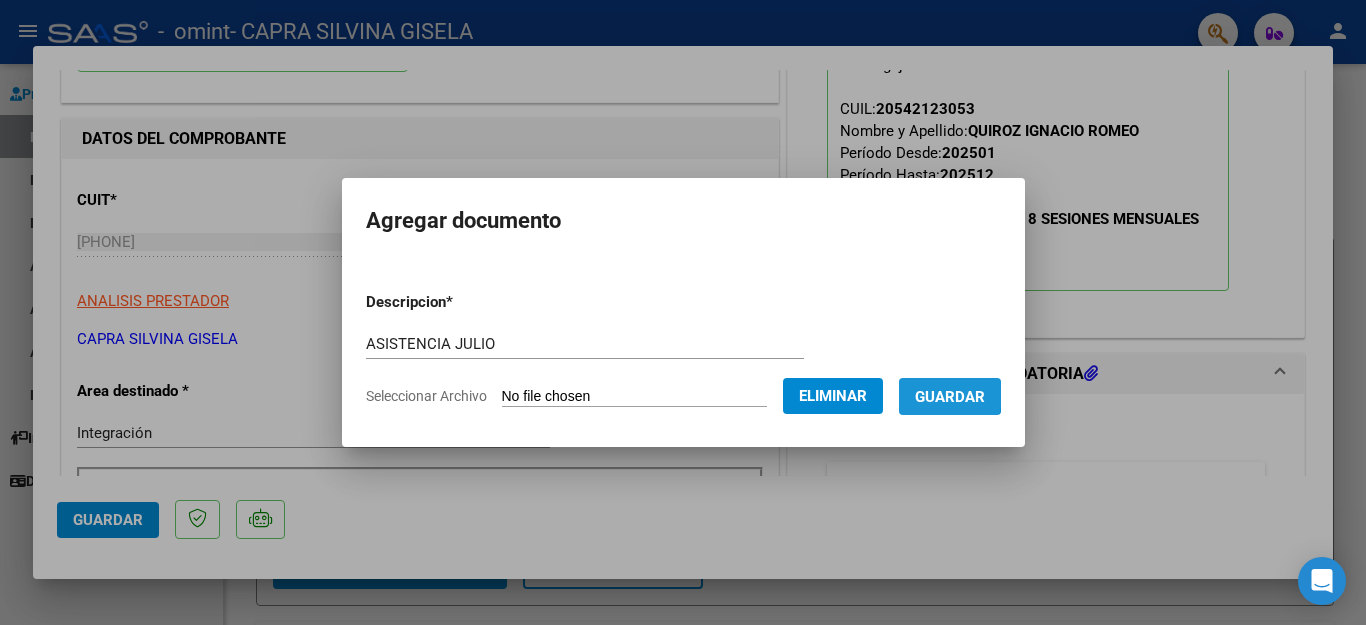 click on "Guardar" at bounding box center (950, 397) 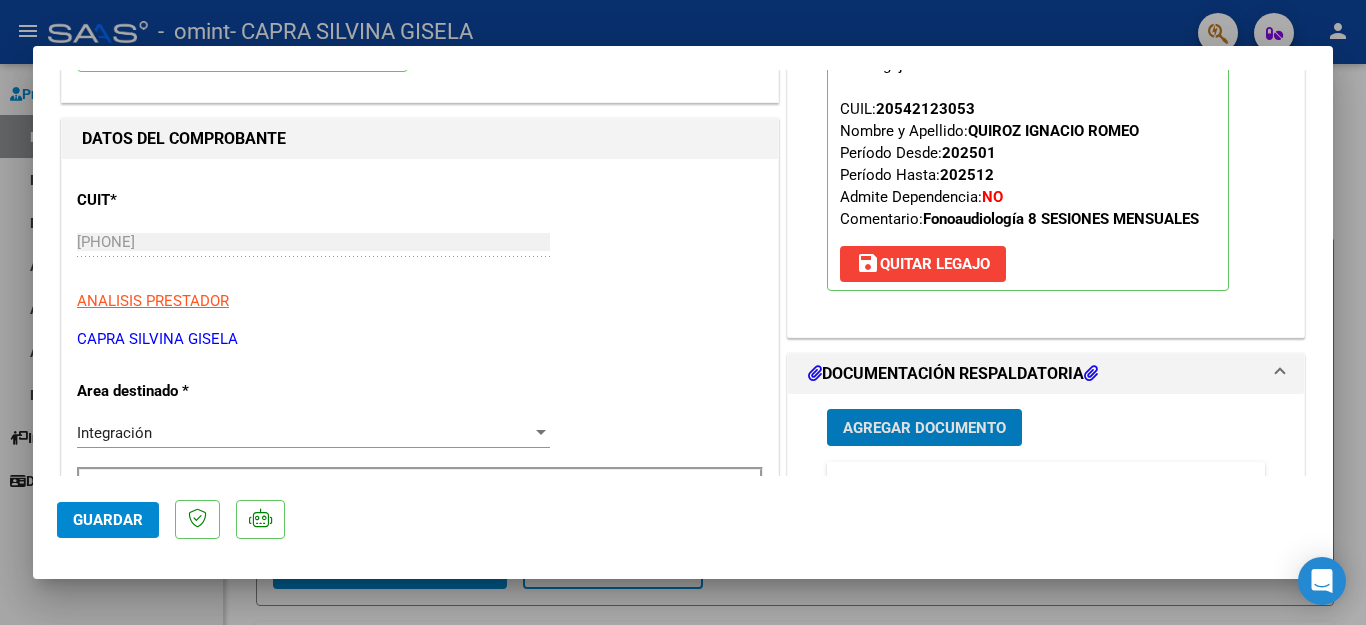scroll, scrollTop: 555, scrollLeft: 0, axis: vertical 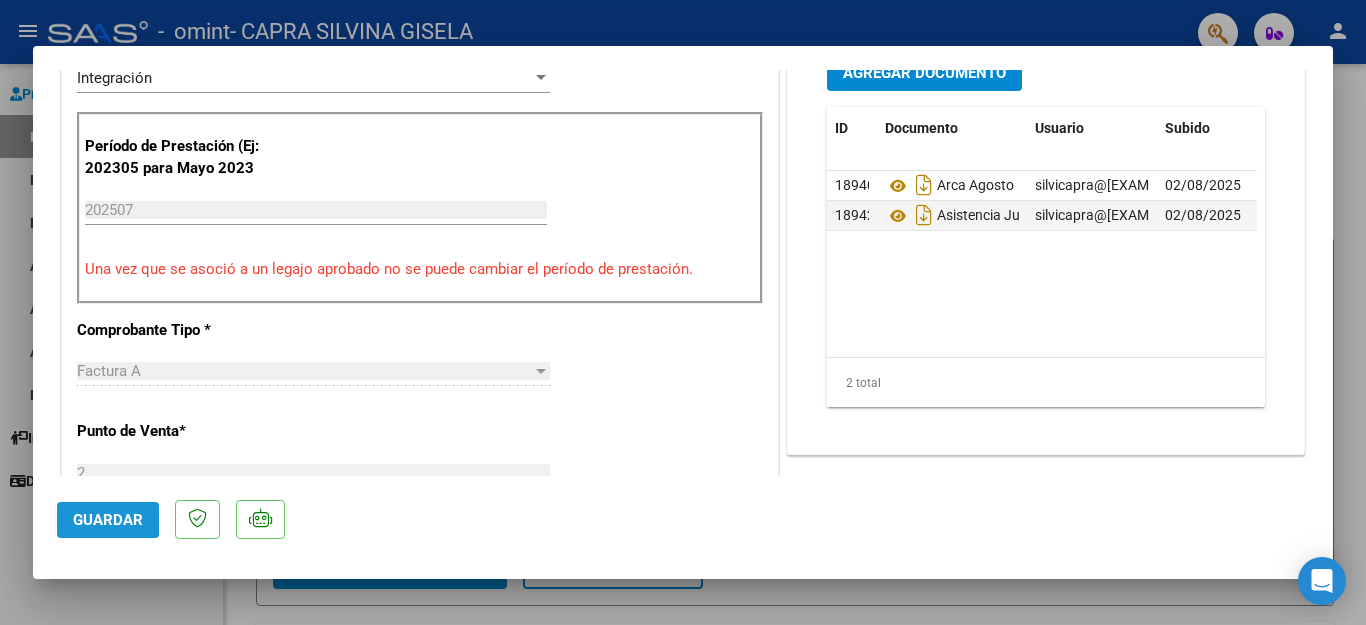 click on "Guardar" 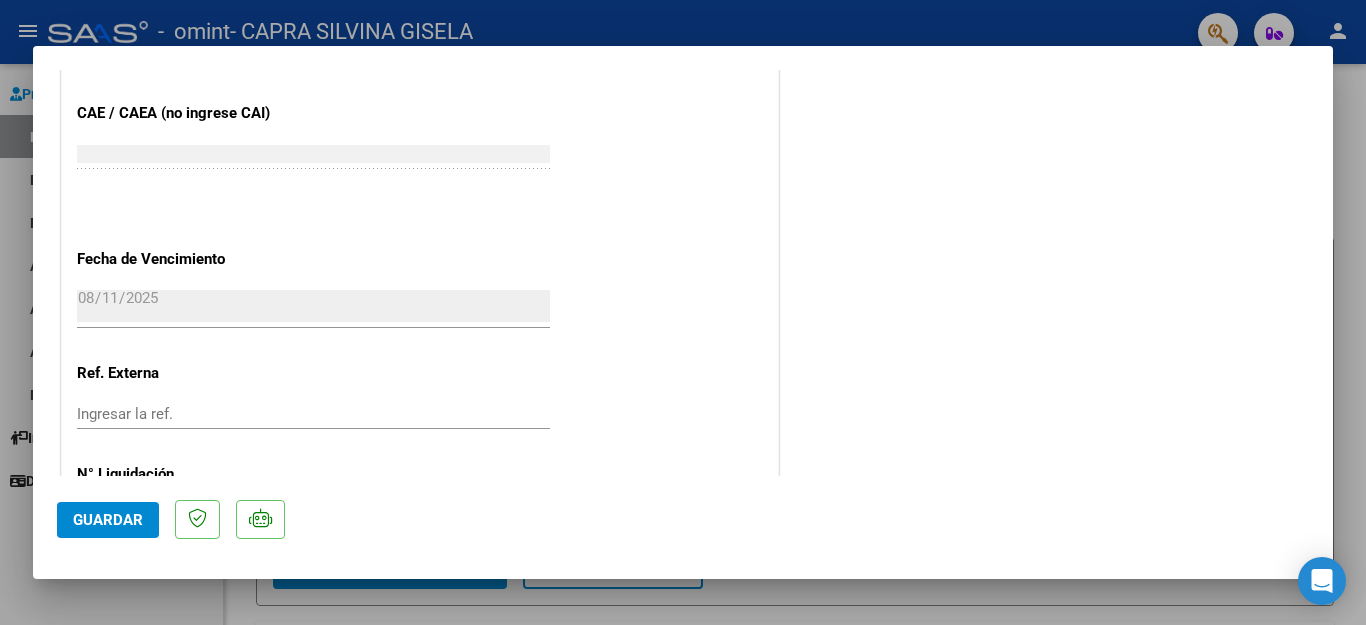 scroll, scrollTop: 1348, scrollLeft: 0, axis: vertical 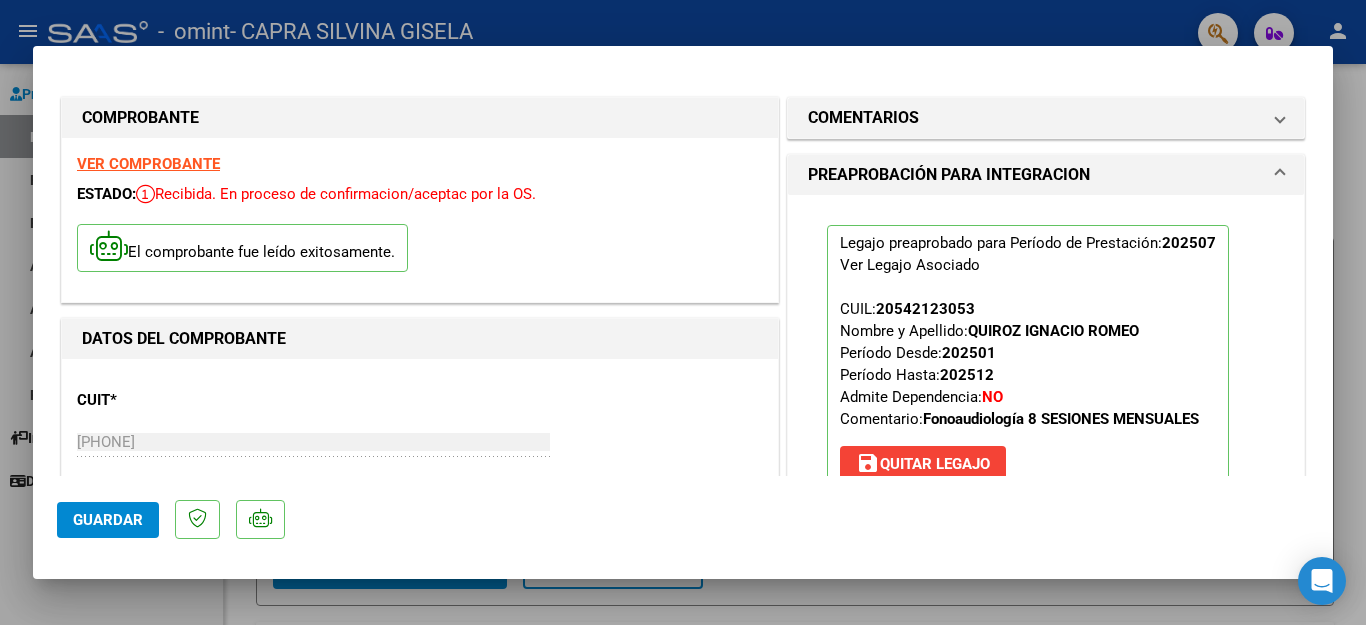 click at bounding box center [683, 312] 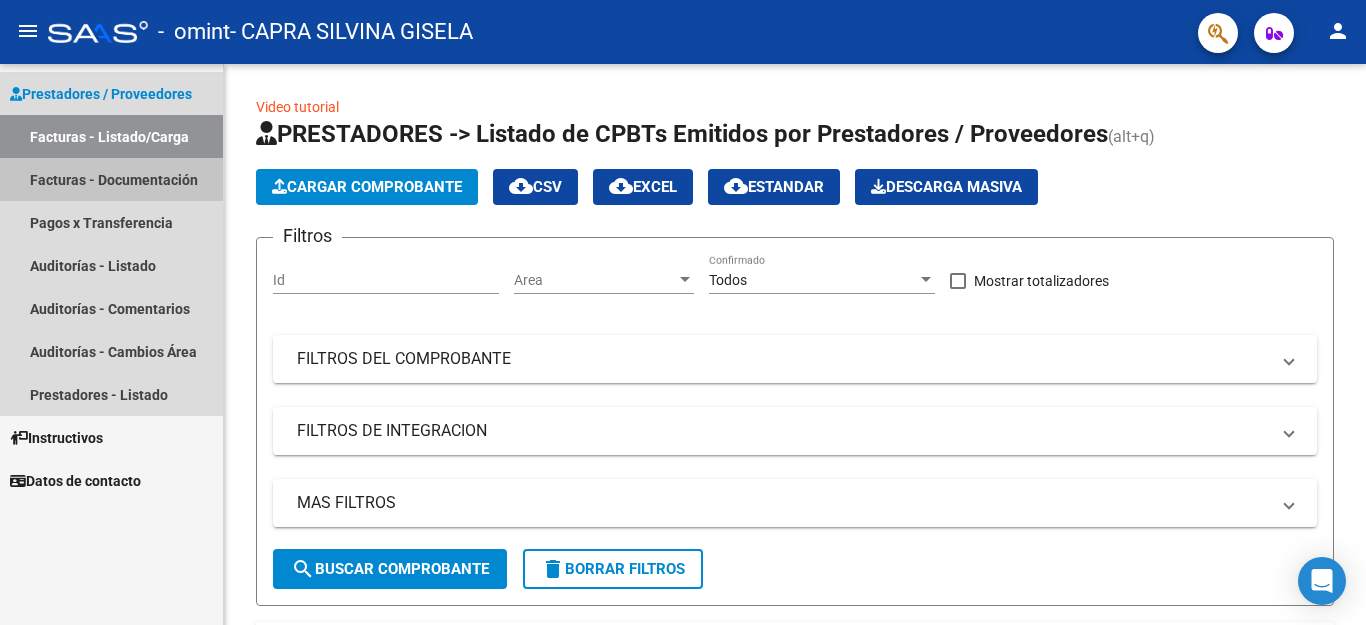 click on "Facturas - Documentación" at bounding box center [111, 179] 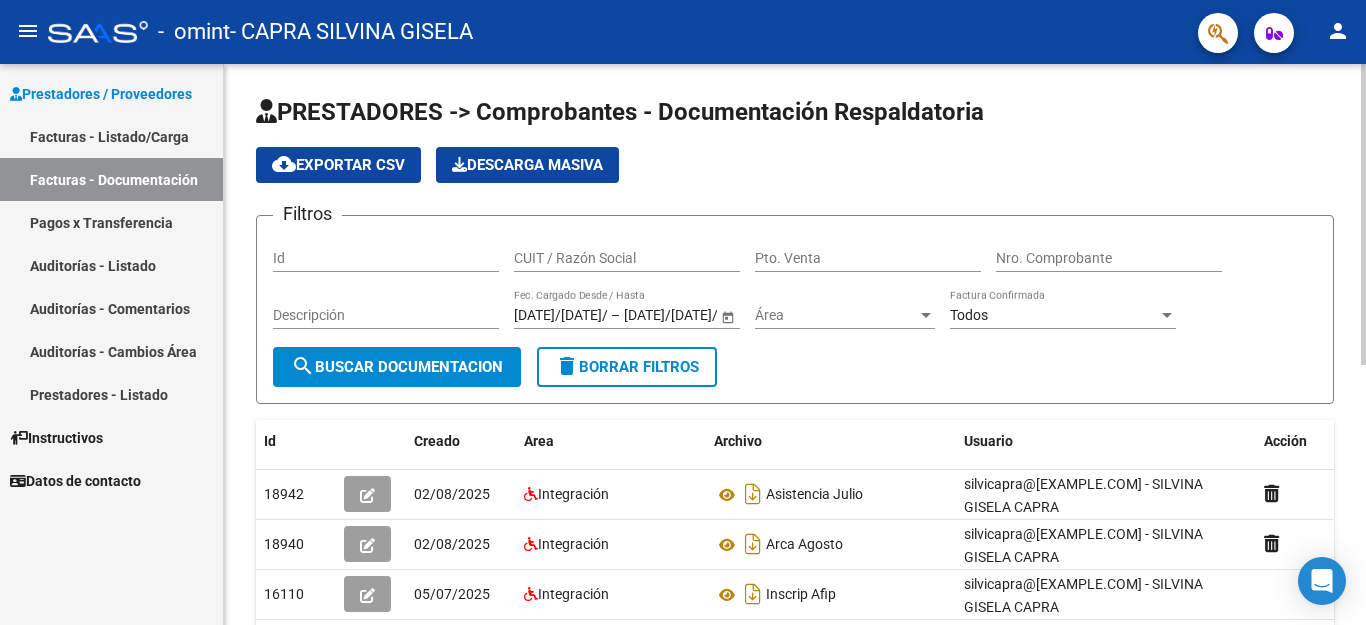 drag, startPoint x: 1351, startPoint y: 408, endPoint x: 1354, endPoint y: 422, distance: 14.3178215 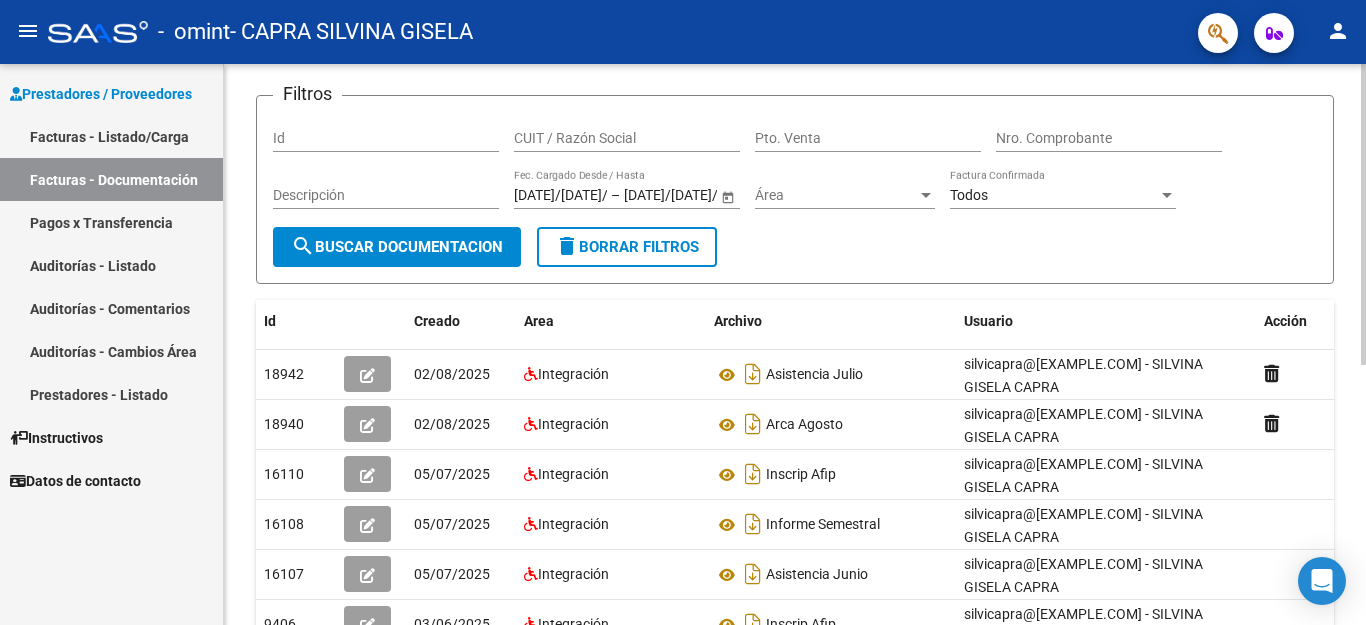 scroll, scrollTop: 0, scrollLeft: 0, axis: both 